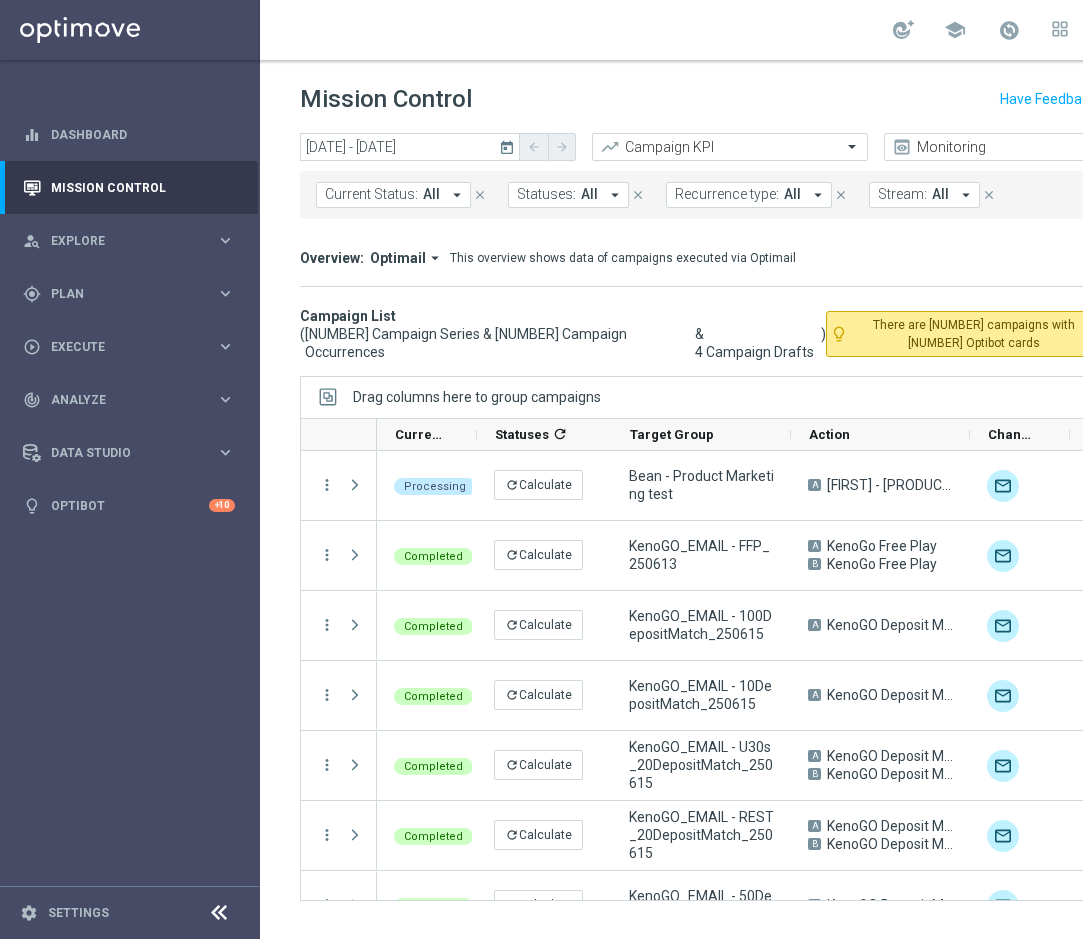 scroll, scrollTop: 0, scrollLeft: 0, axis: both 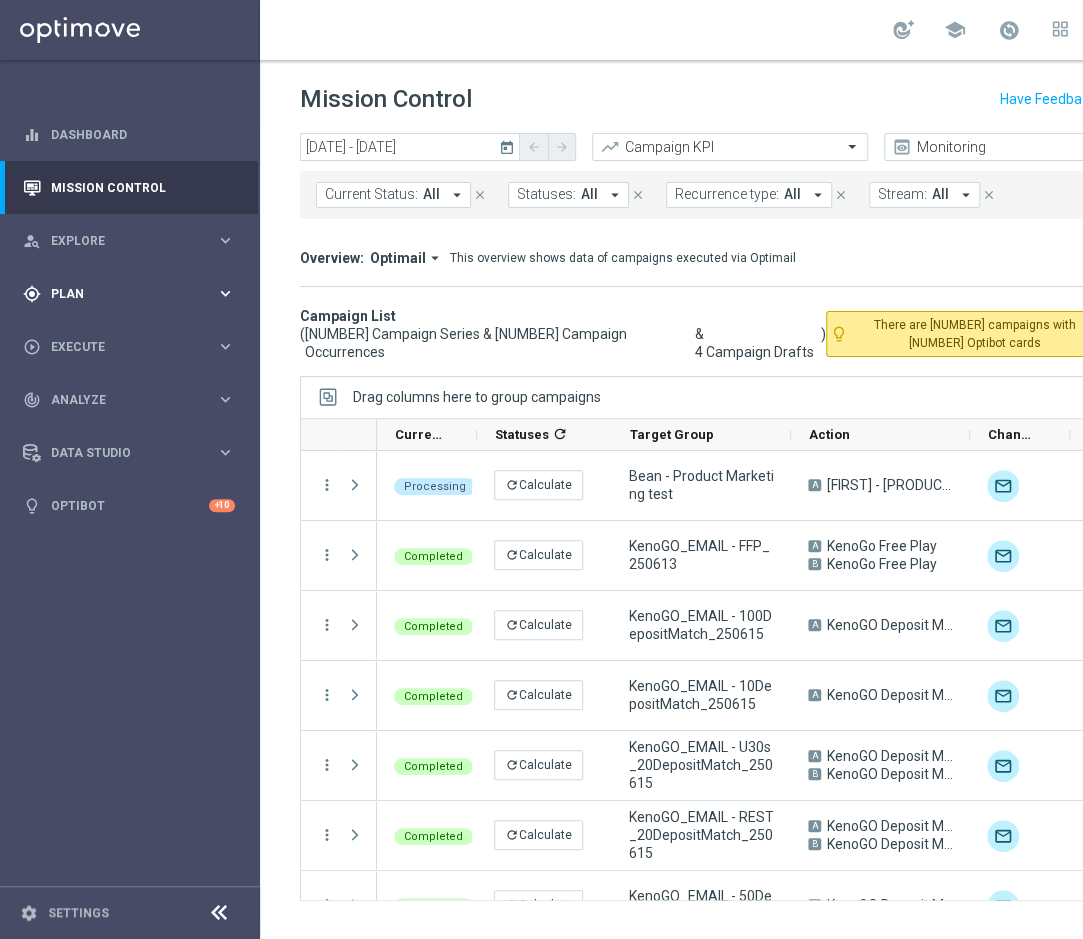 click on "gps_fixed
Plan
keyboard_arrow_right" at bounding box center [129, 293] 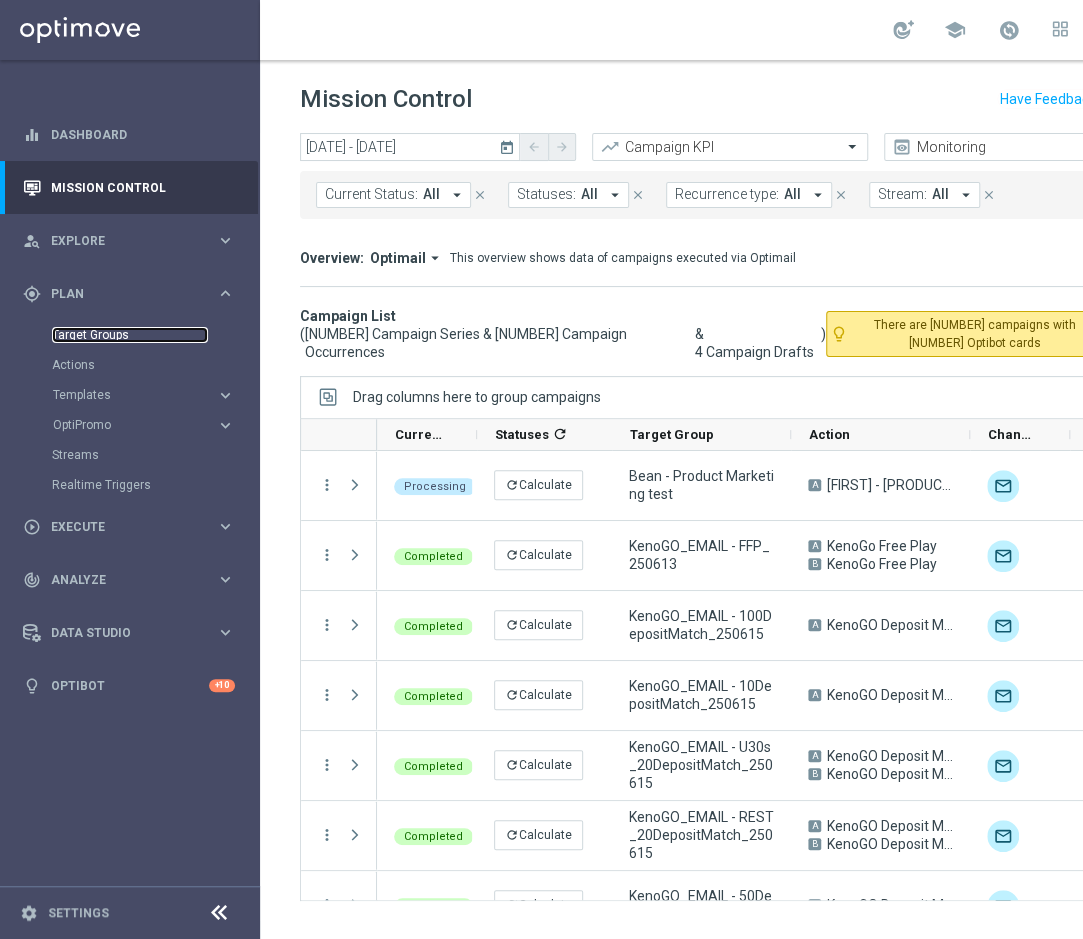 click on "Target Groups" at bounding box center (130, 335) 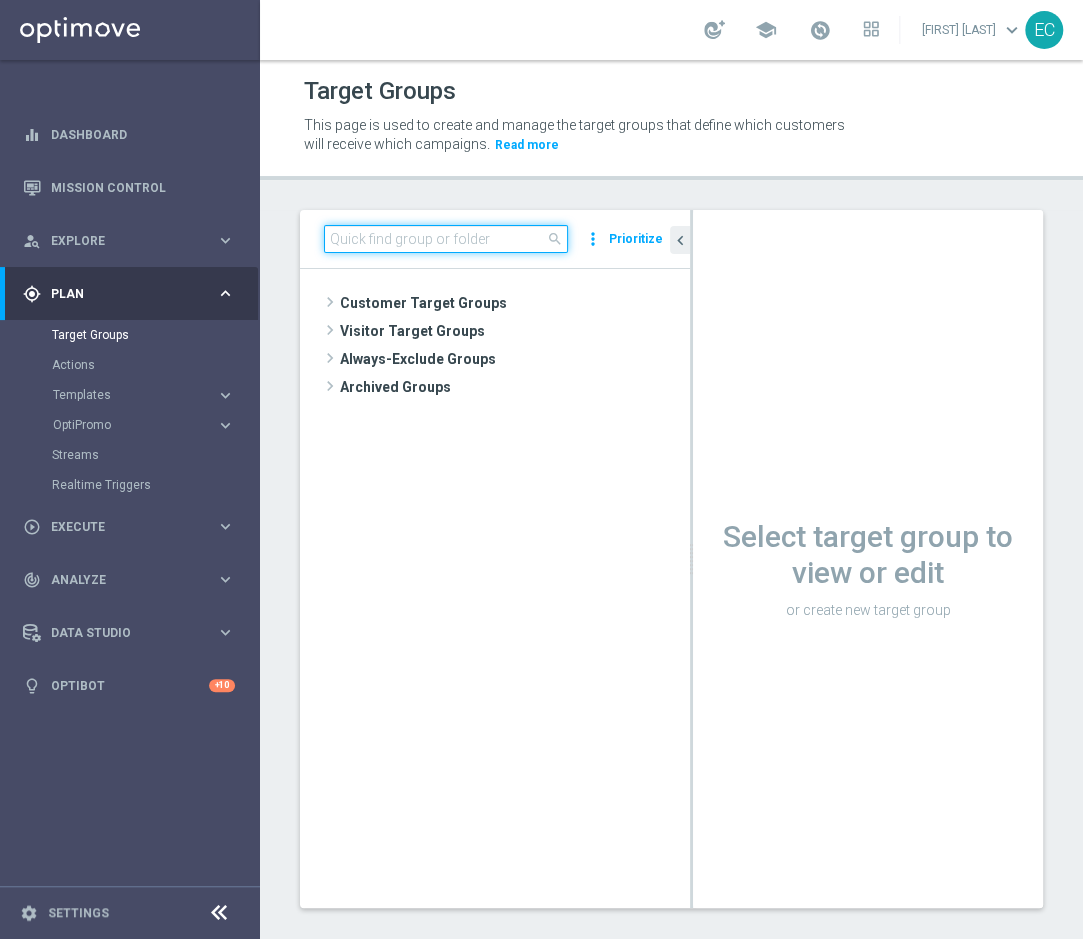 click at bounding box center [446, 239] 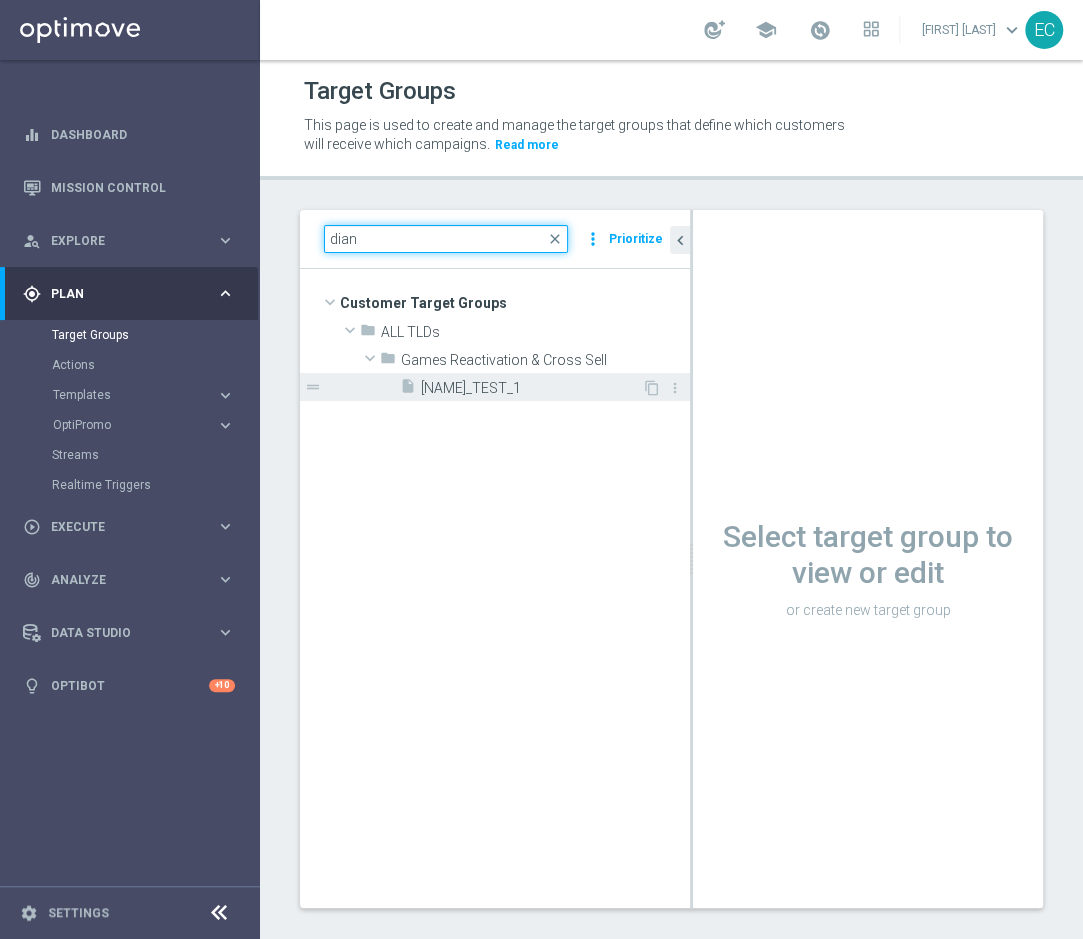 type on "dian" 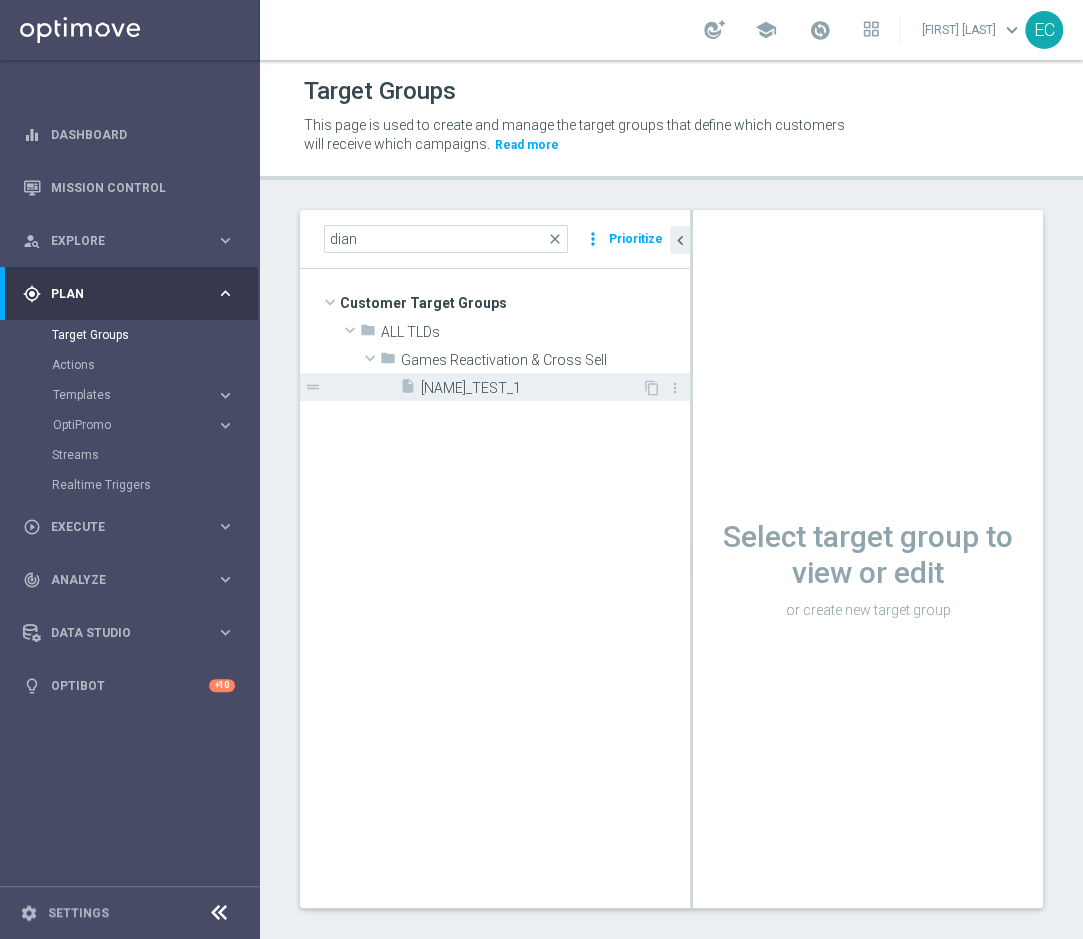 click on "[NAME]_TEST_1" at bounding box center [531, 388] 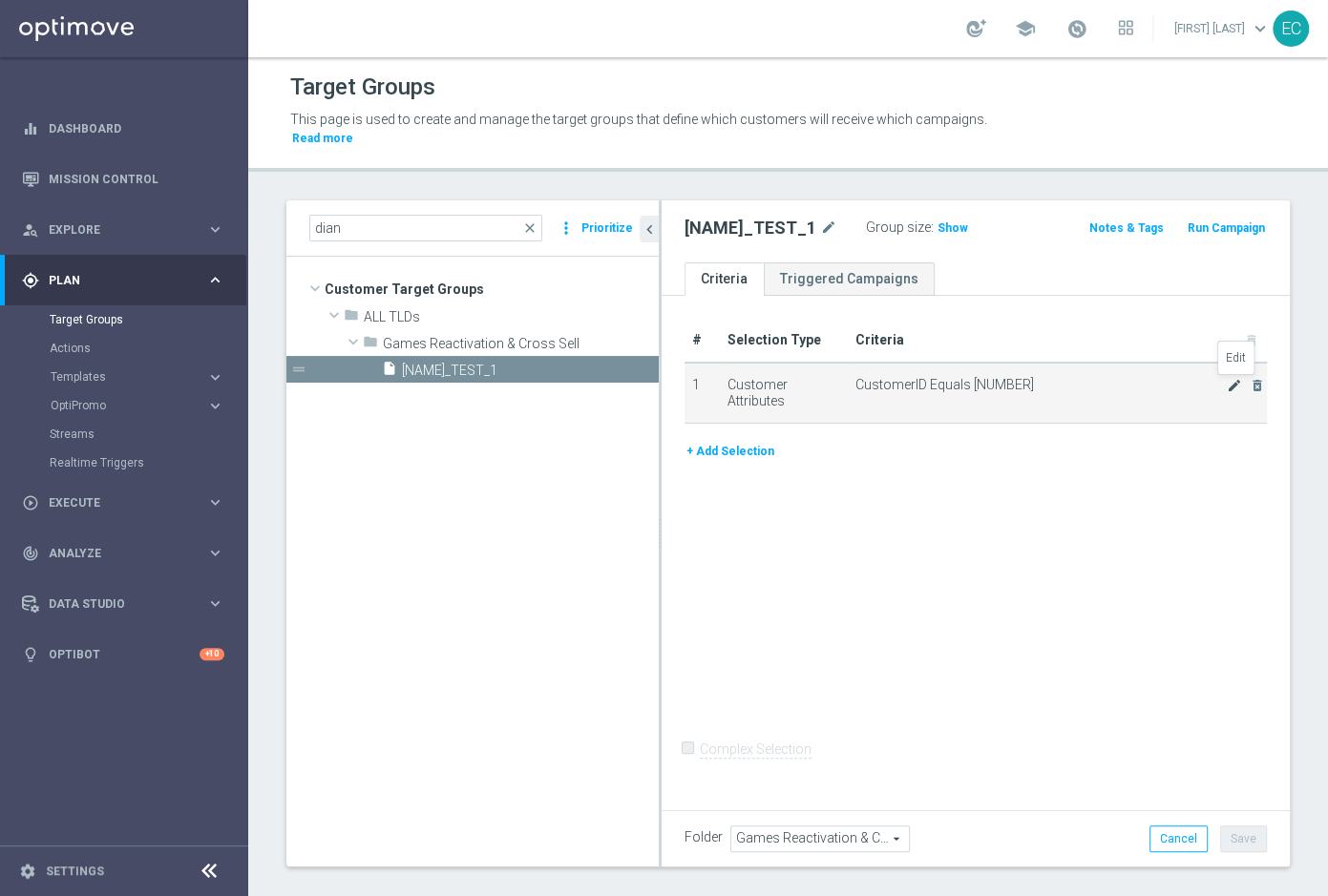 click on "mode_edit" 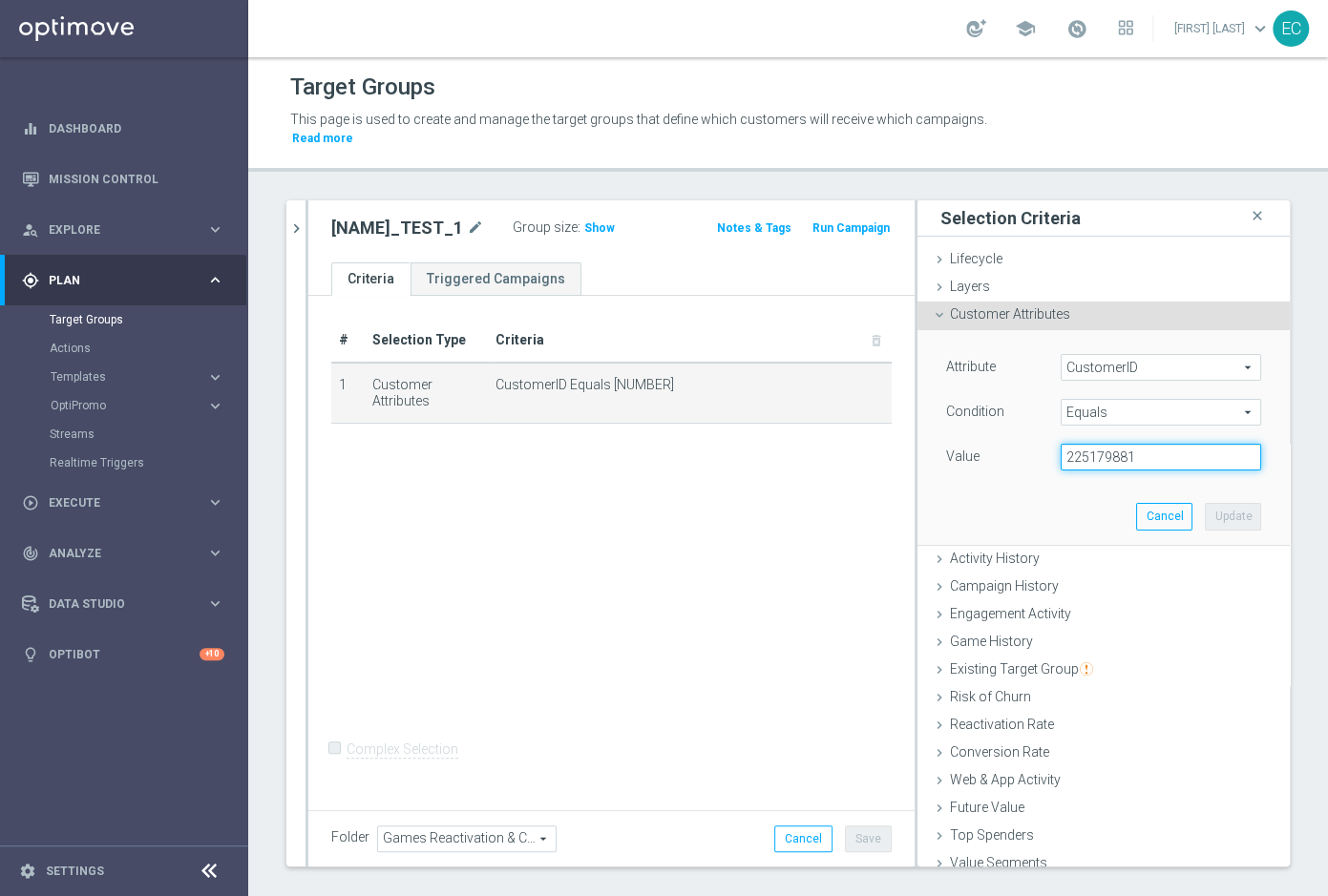 click on "225179881" at bounding box center (1161, 457) 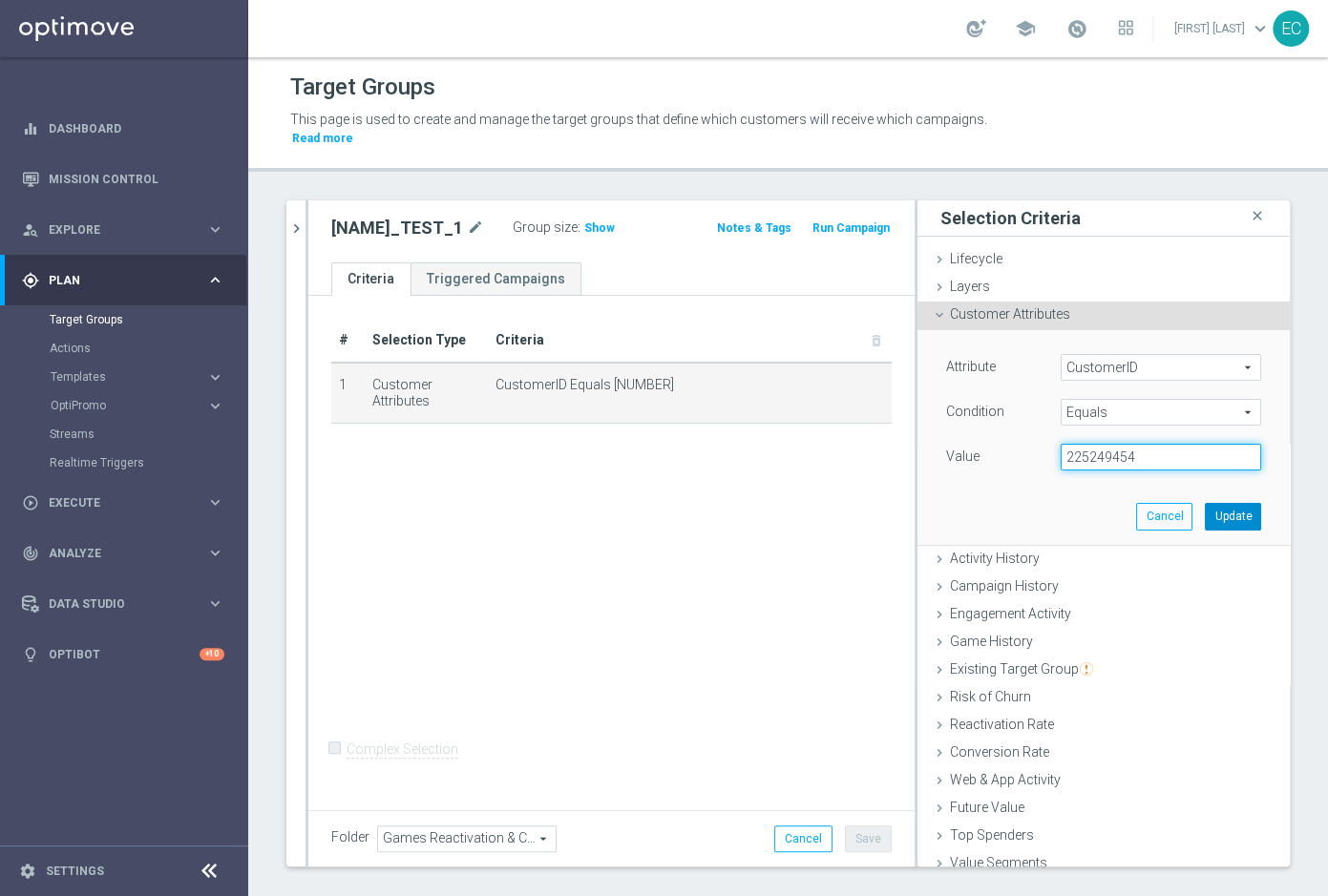 type on "225249454" 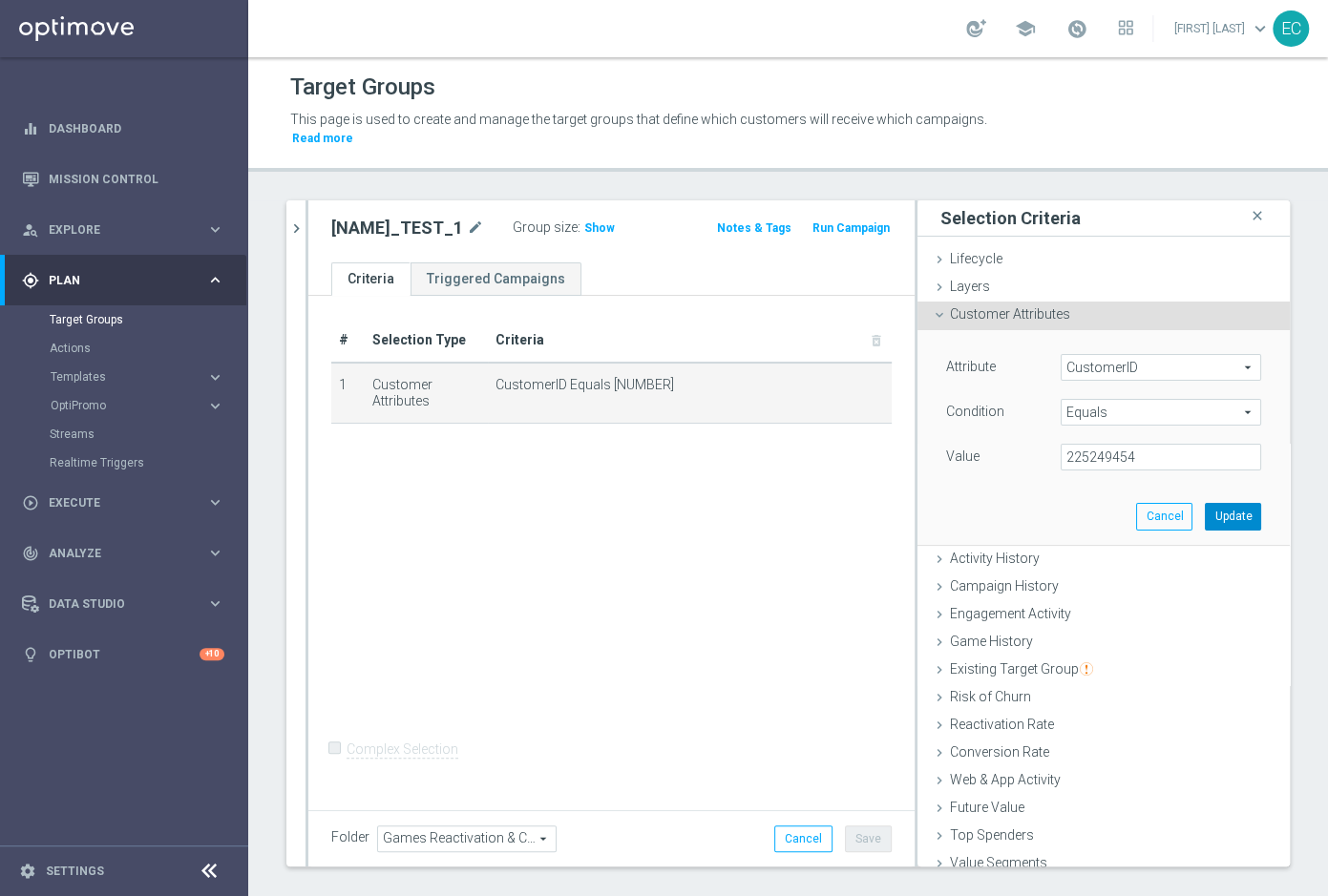 click on "Update" at bounding box center [1233, 516] 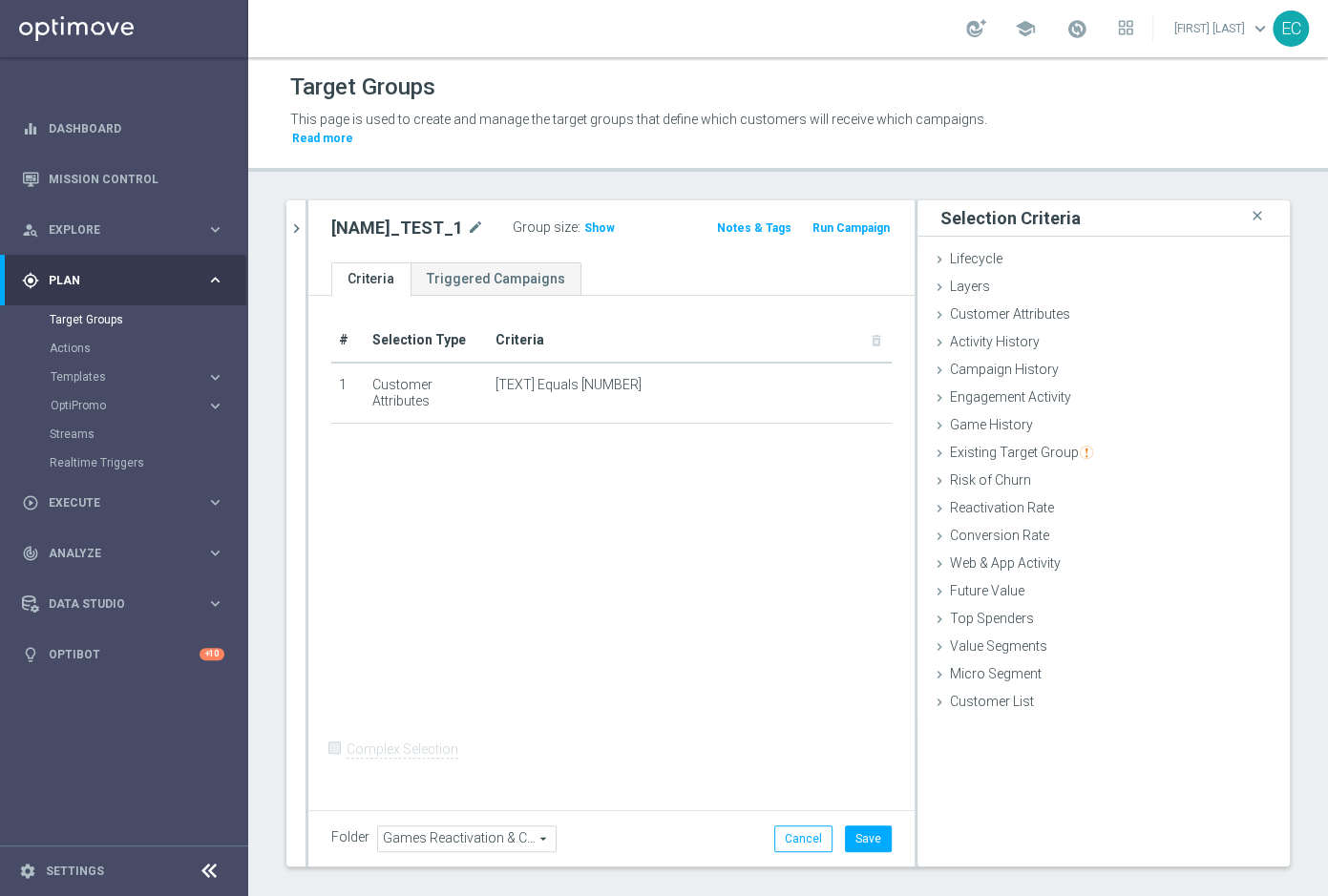click on "[NAME]_TEST_1" 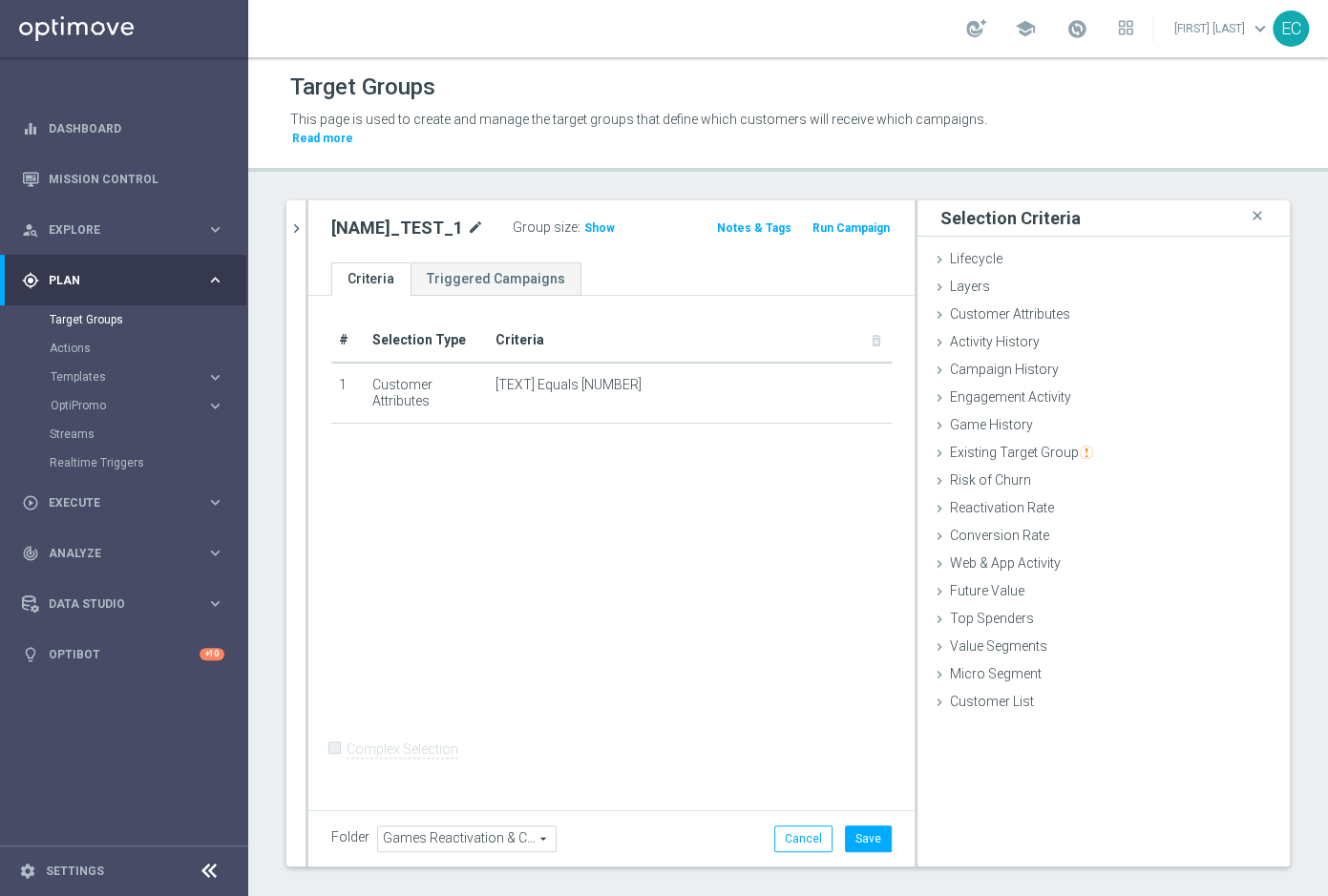 click on "mode_edit" 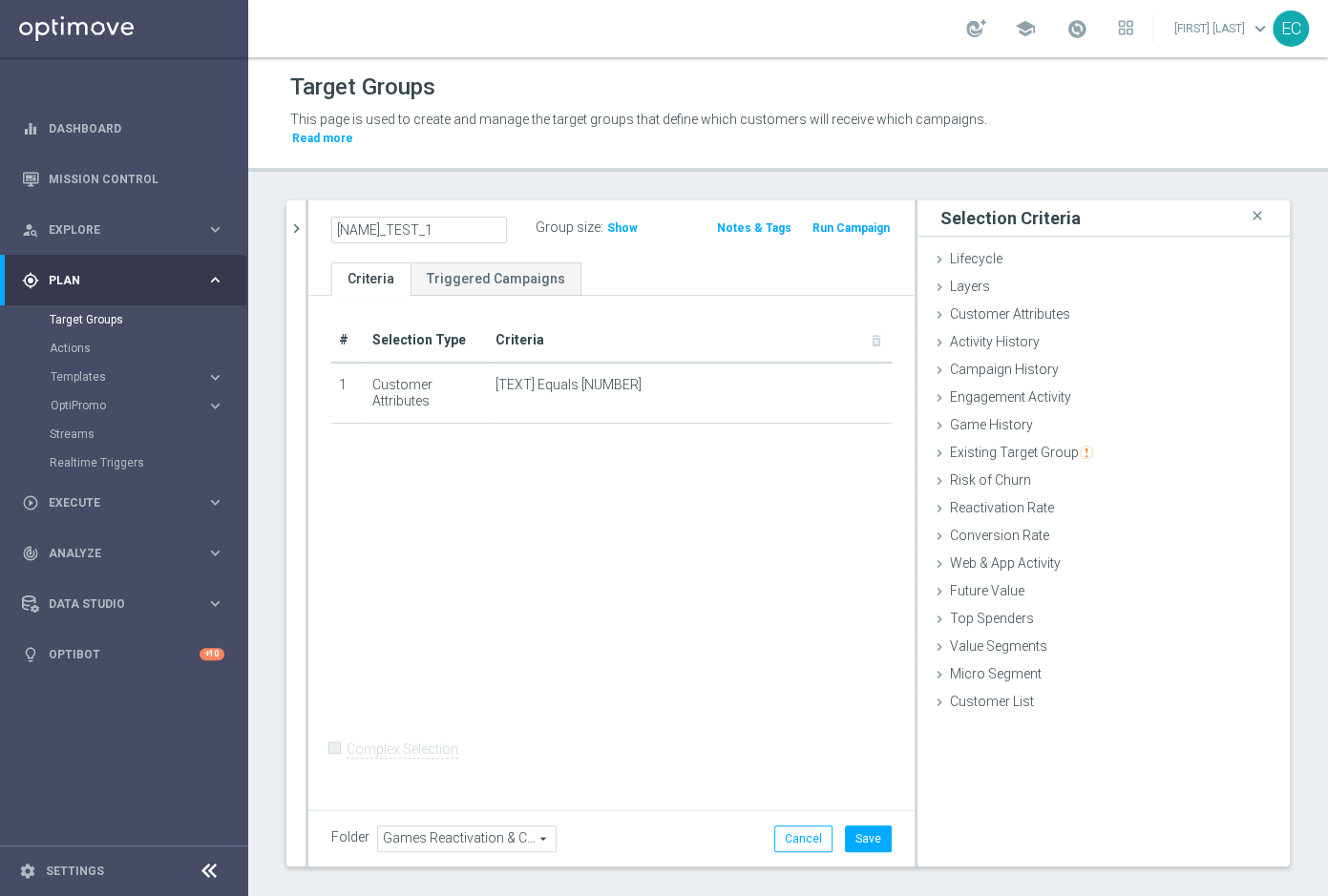 click on "[NAME]_TEST_1" 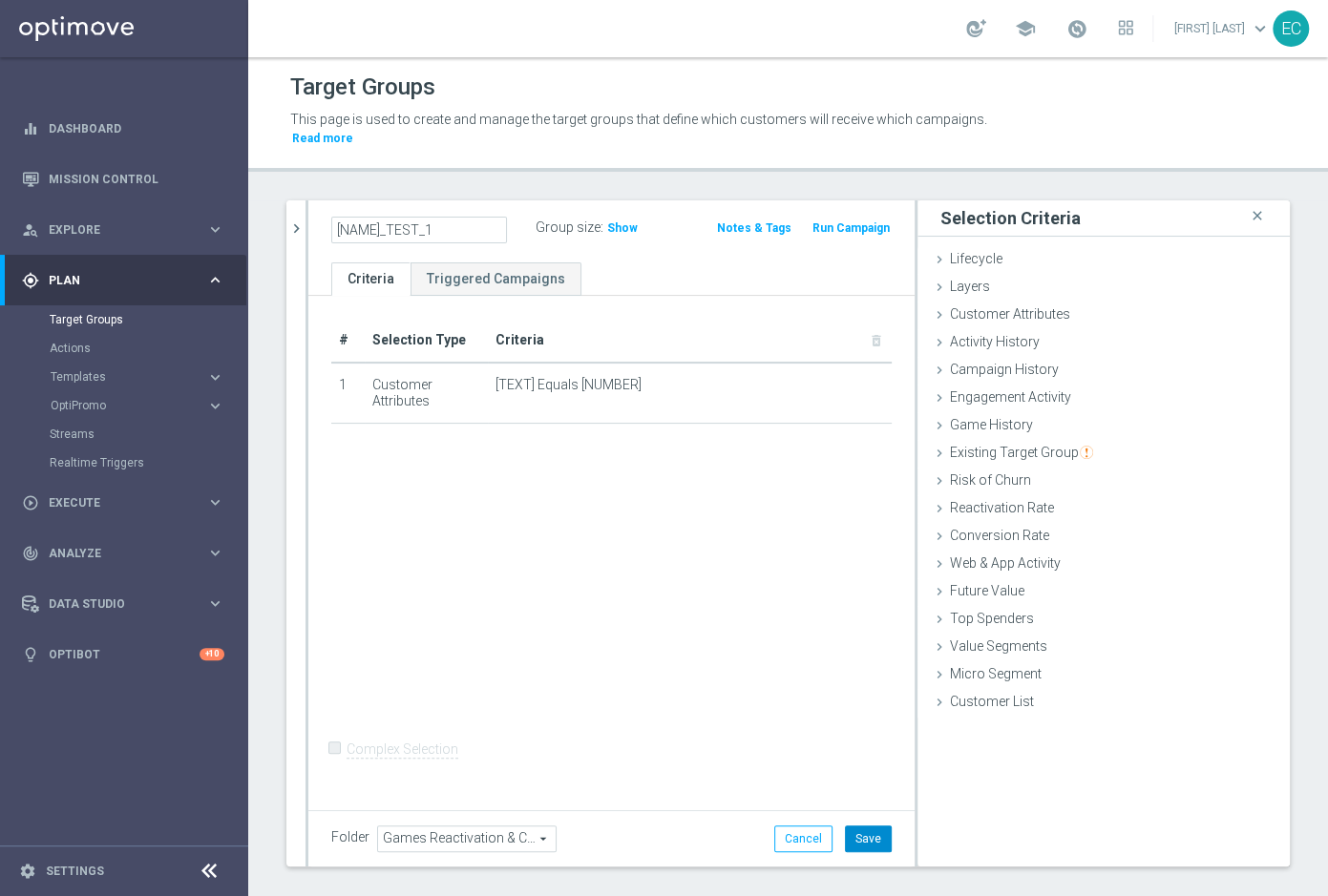 type on "[NAME]_TEST_1" 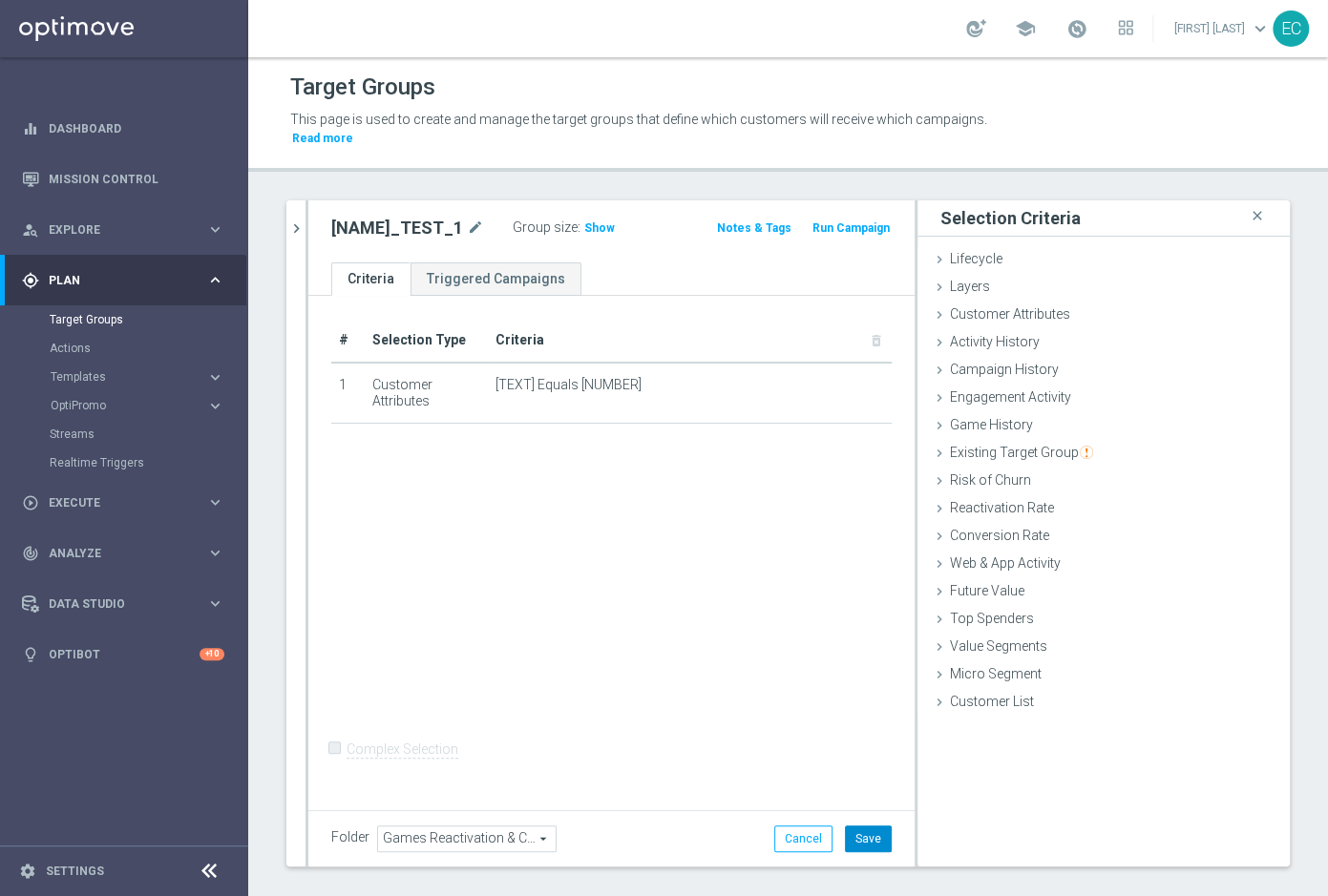click on "Save" 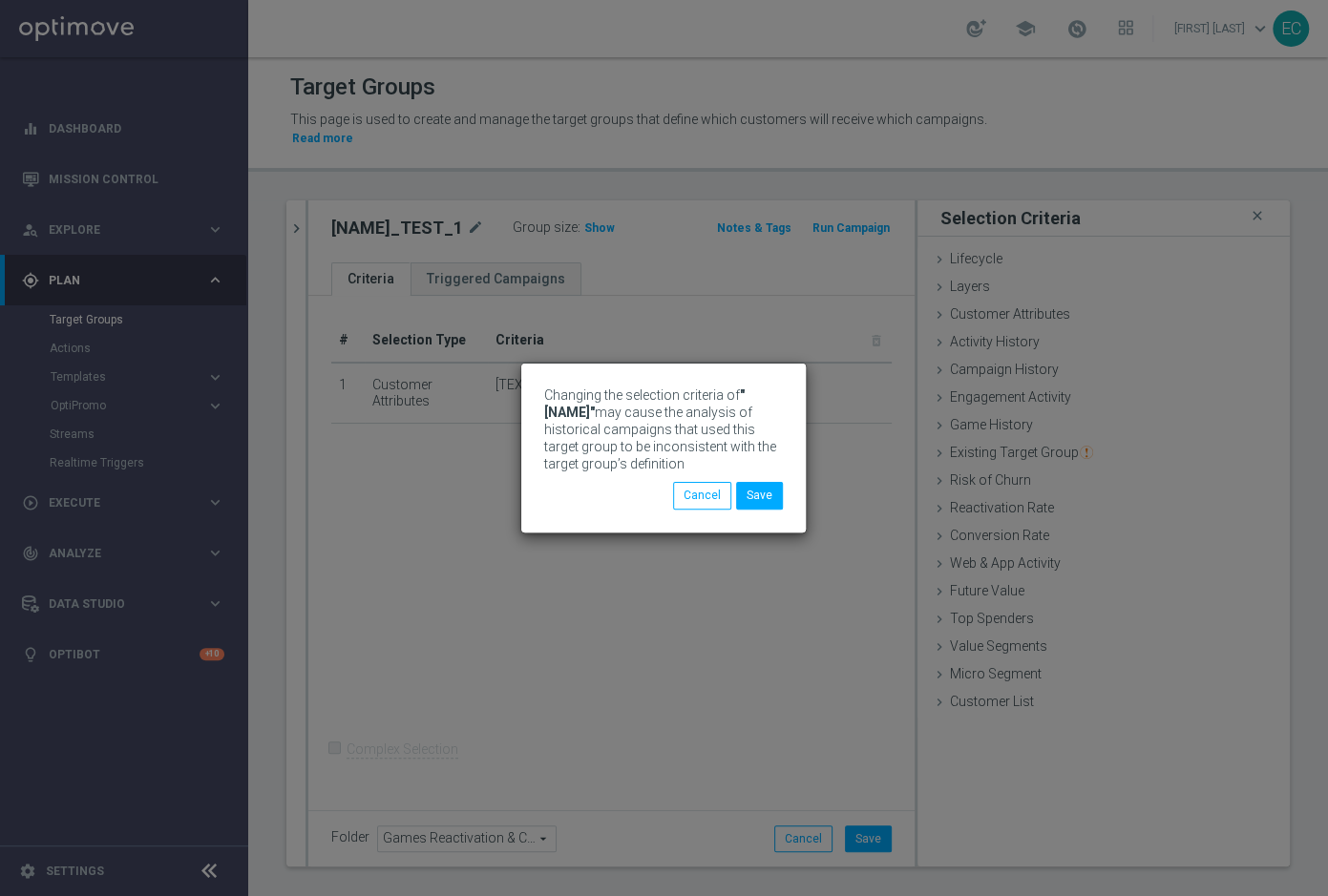 click on "Changing the selection criteria of  "AJESH_TEST_1"  may cause the analysis of historical campaigns that used this target group to be inconsistent with the target group’s definition
Cancel
Save" at bounding box center [664, 448] 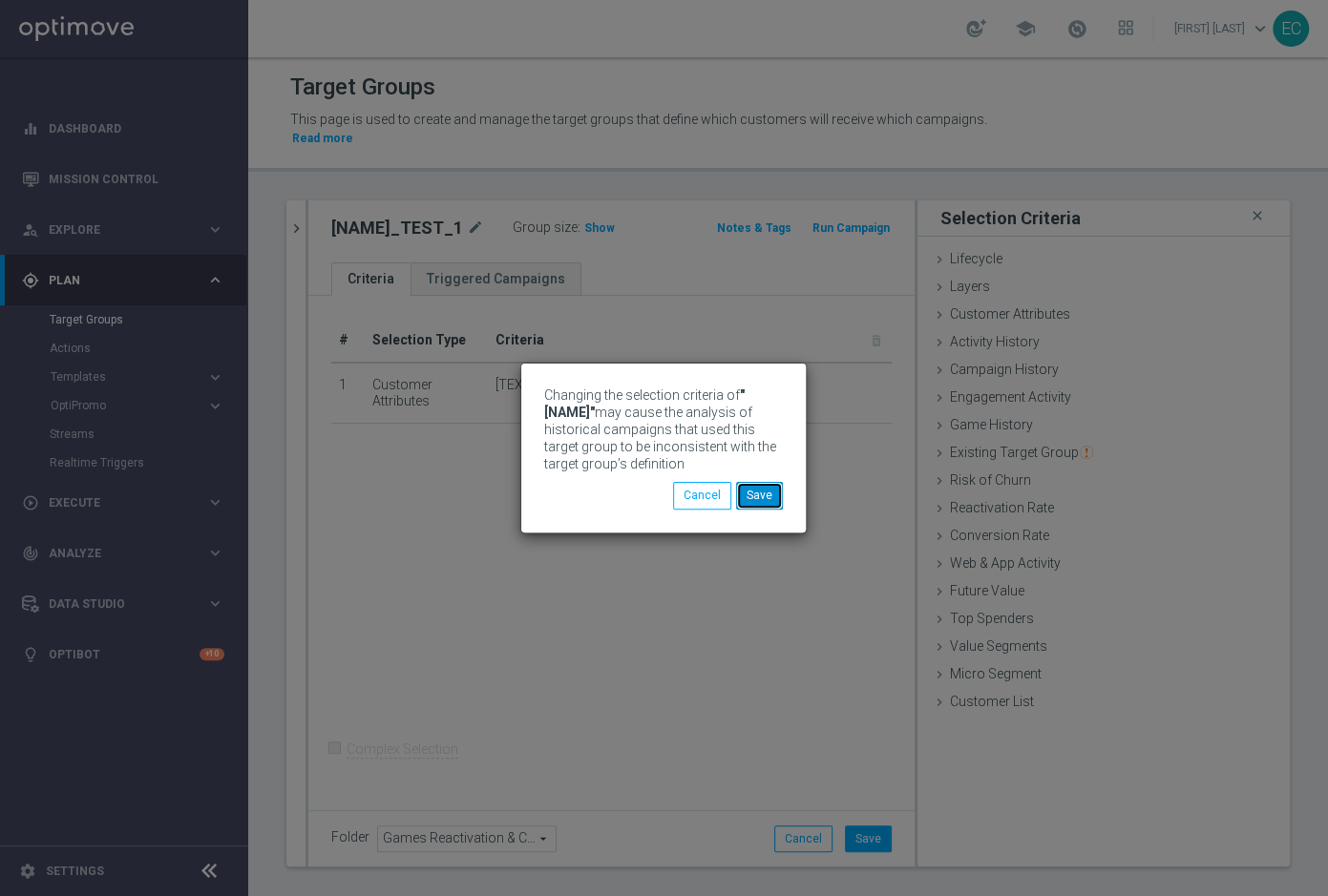 click on "Save" at bounding box center [759, 495] 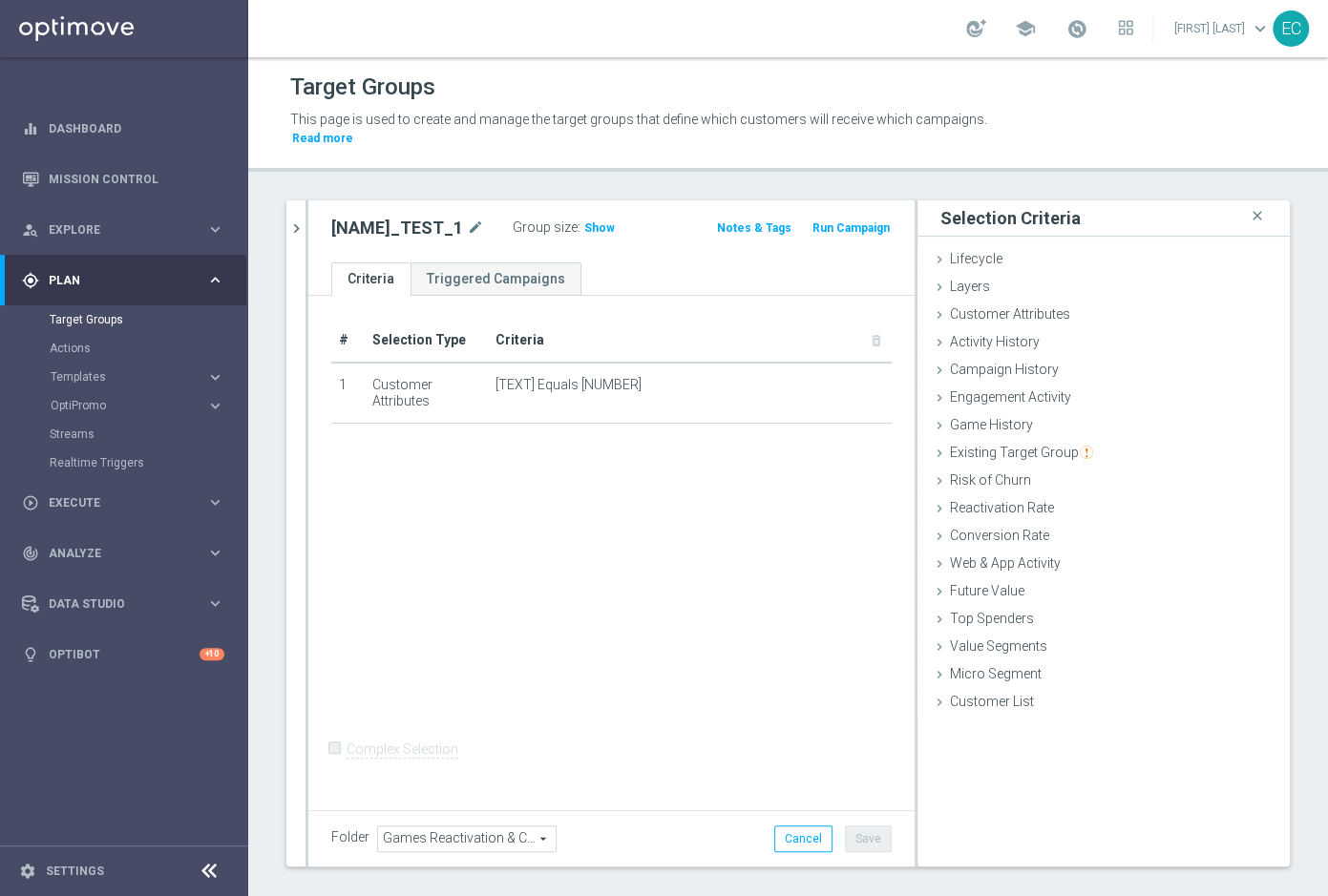 click on "Run Campaign" 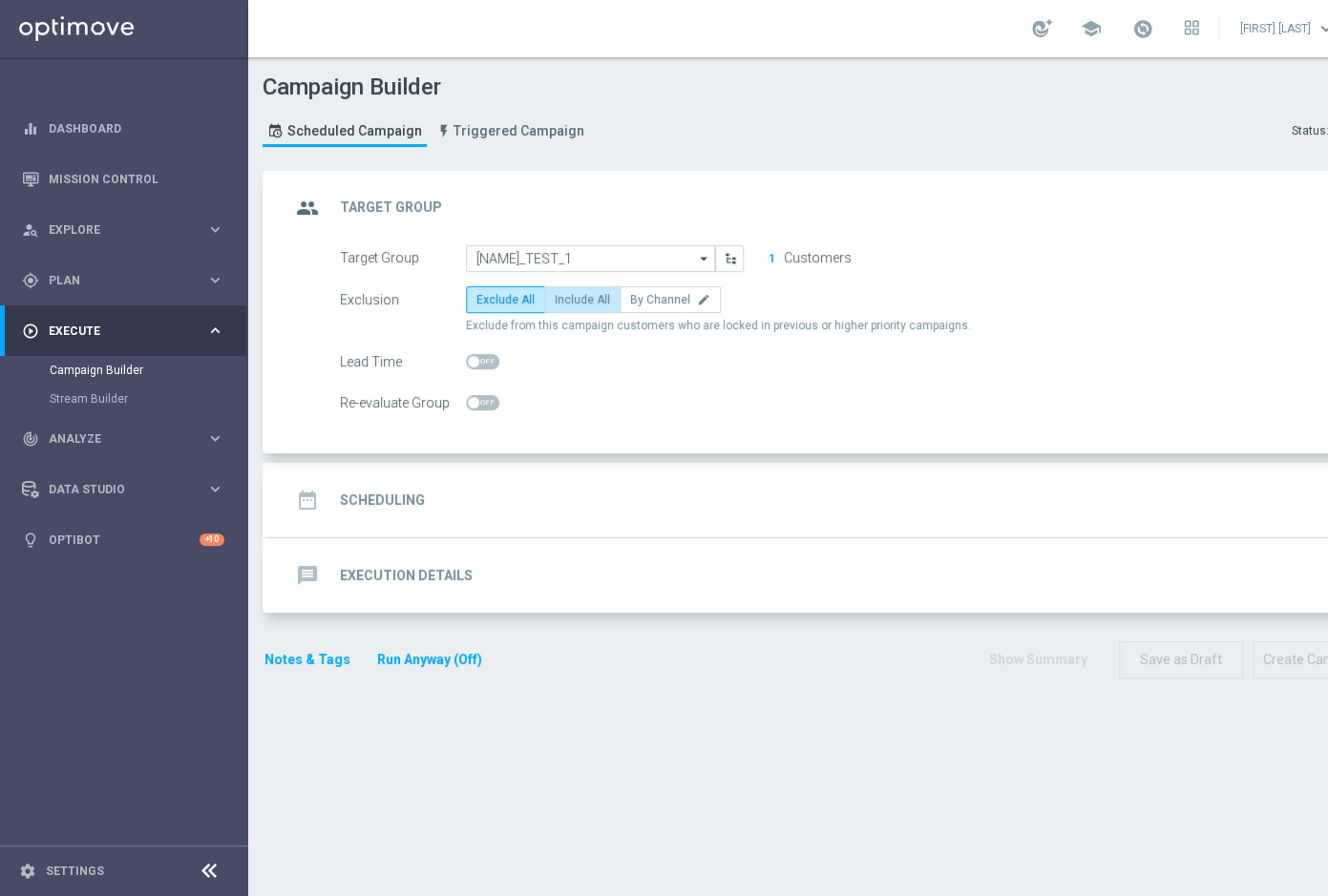click on "Include All" 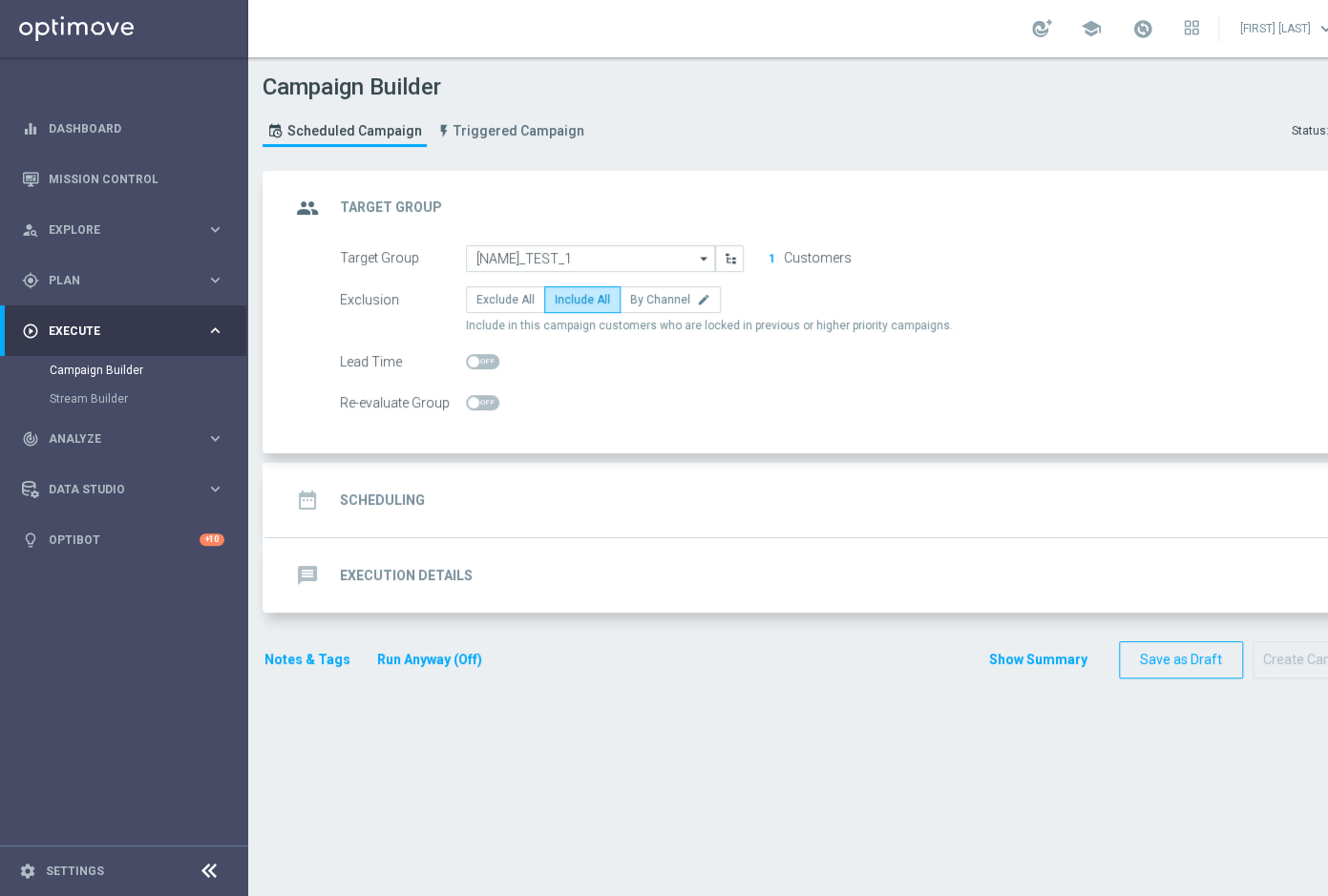 click on "group
Target Group
keyboard_arrow_up
Target Group
launch
AJESH_TEST_1
| 1 Customers
Exclusion
Exclude All
Target Group
AJESH_TEST_1
AJESH_TEST_1
arrow_drop_down
Drag here to set row groups Drag here to set column labels" 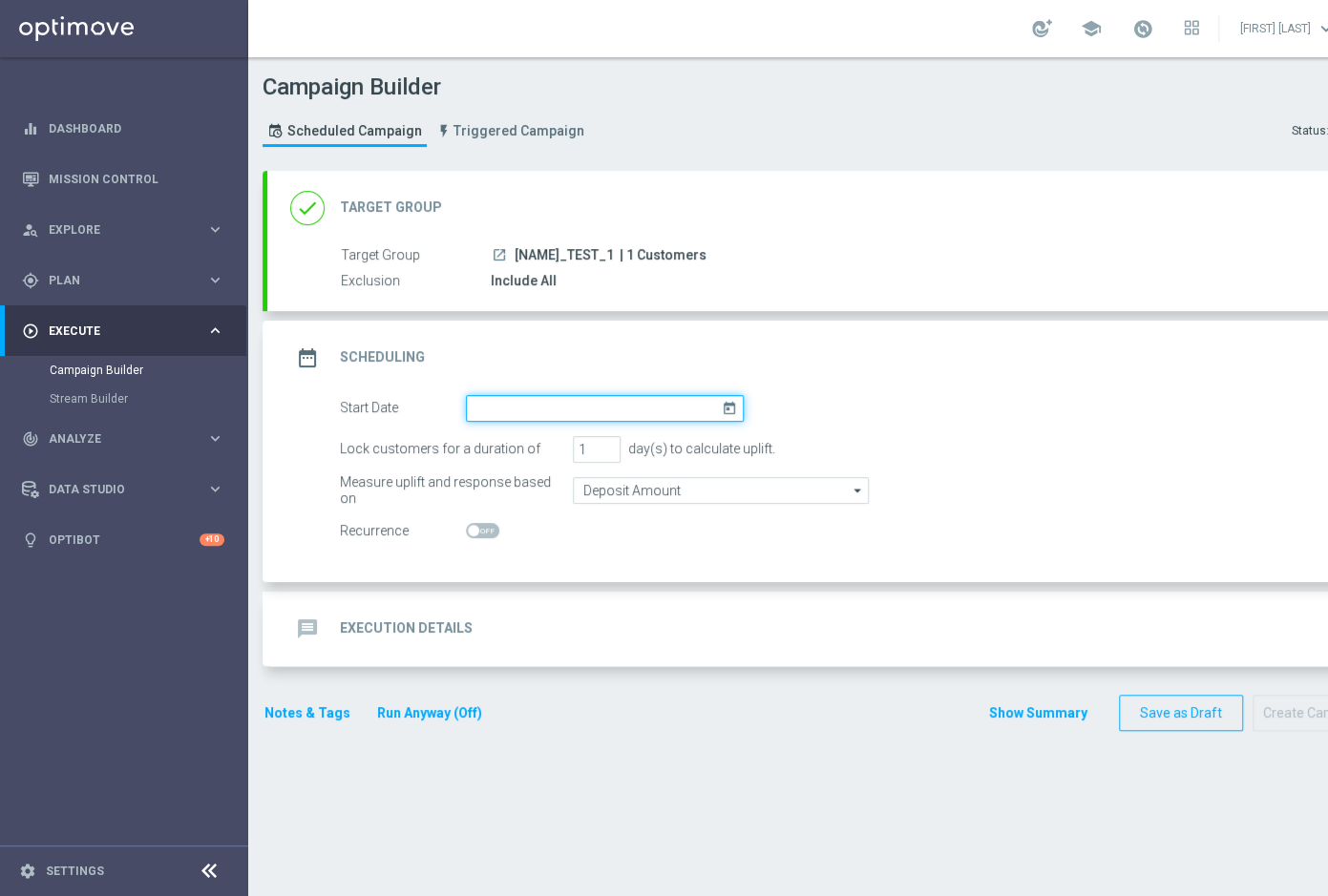 click 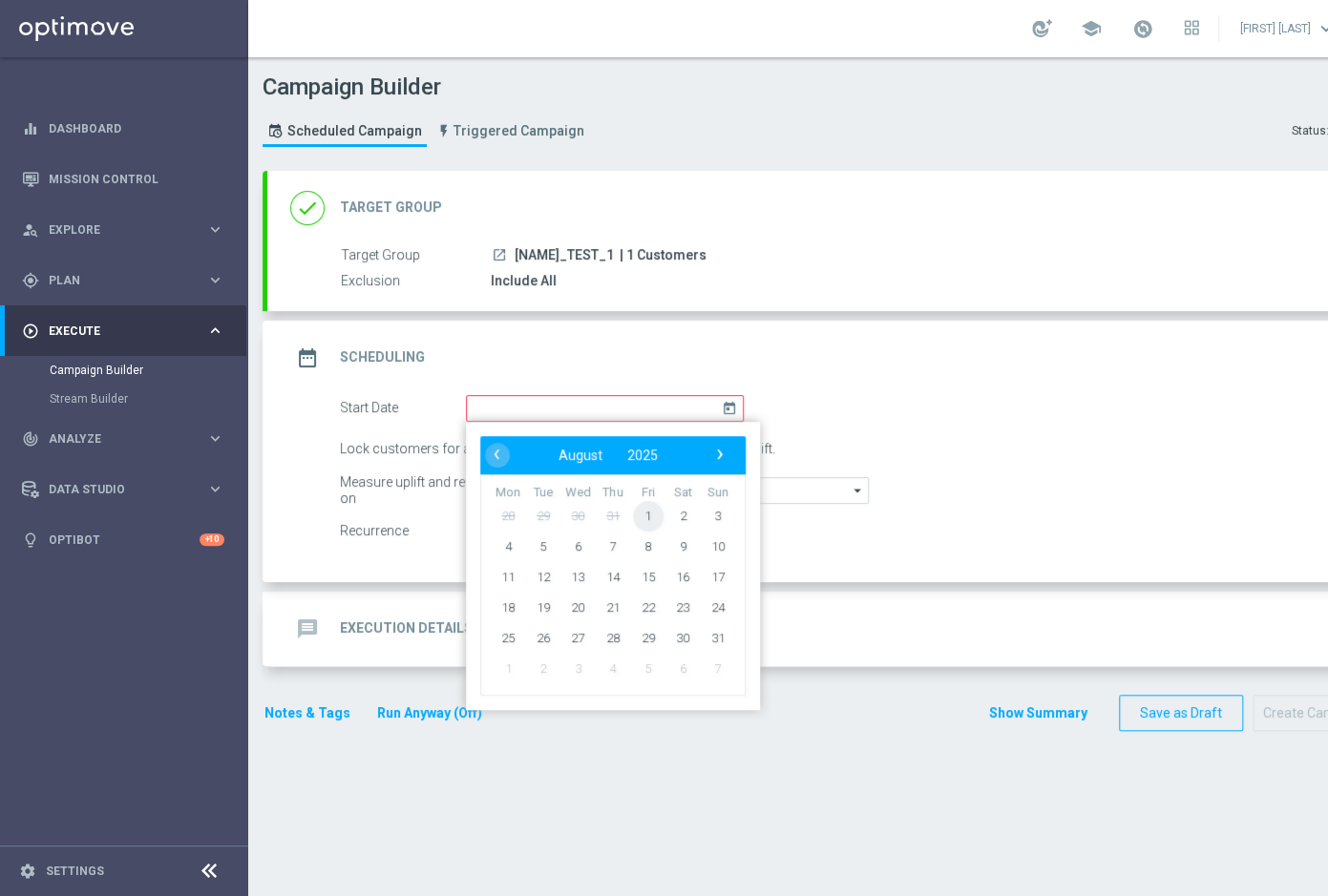 click on "1" 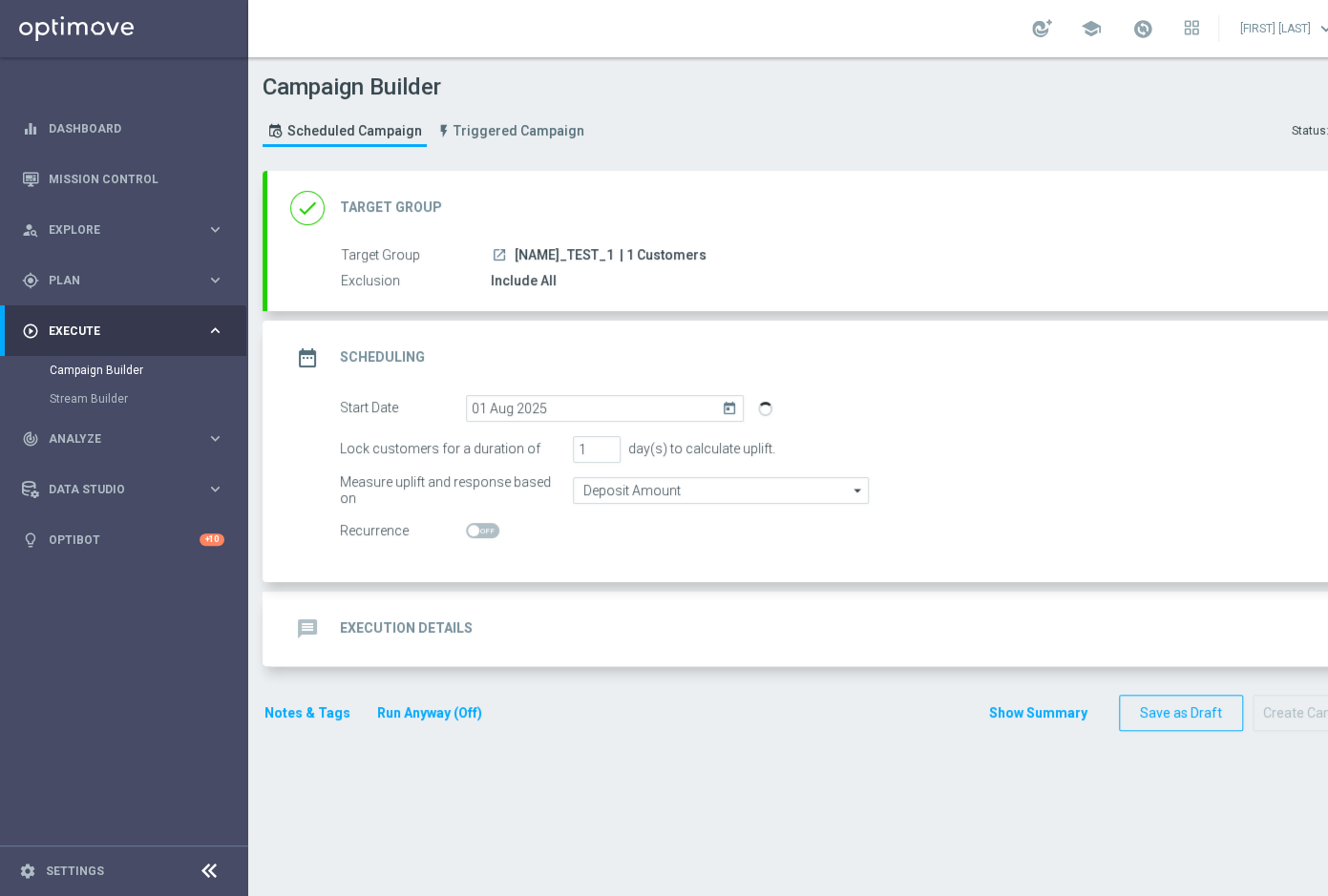 click on "message
Execution Details
keyboard_arrow_down" 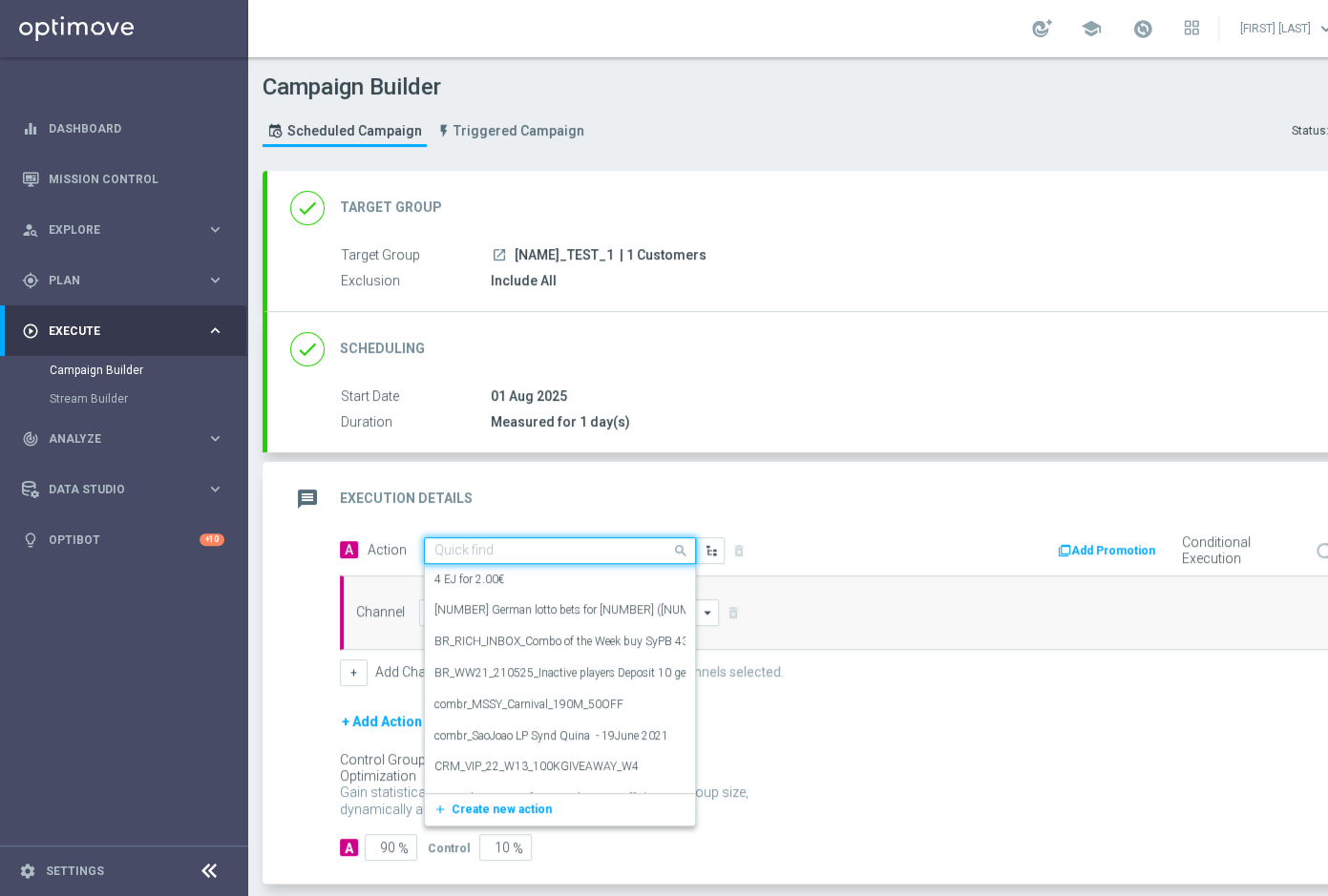 click 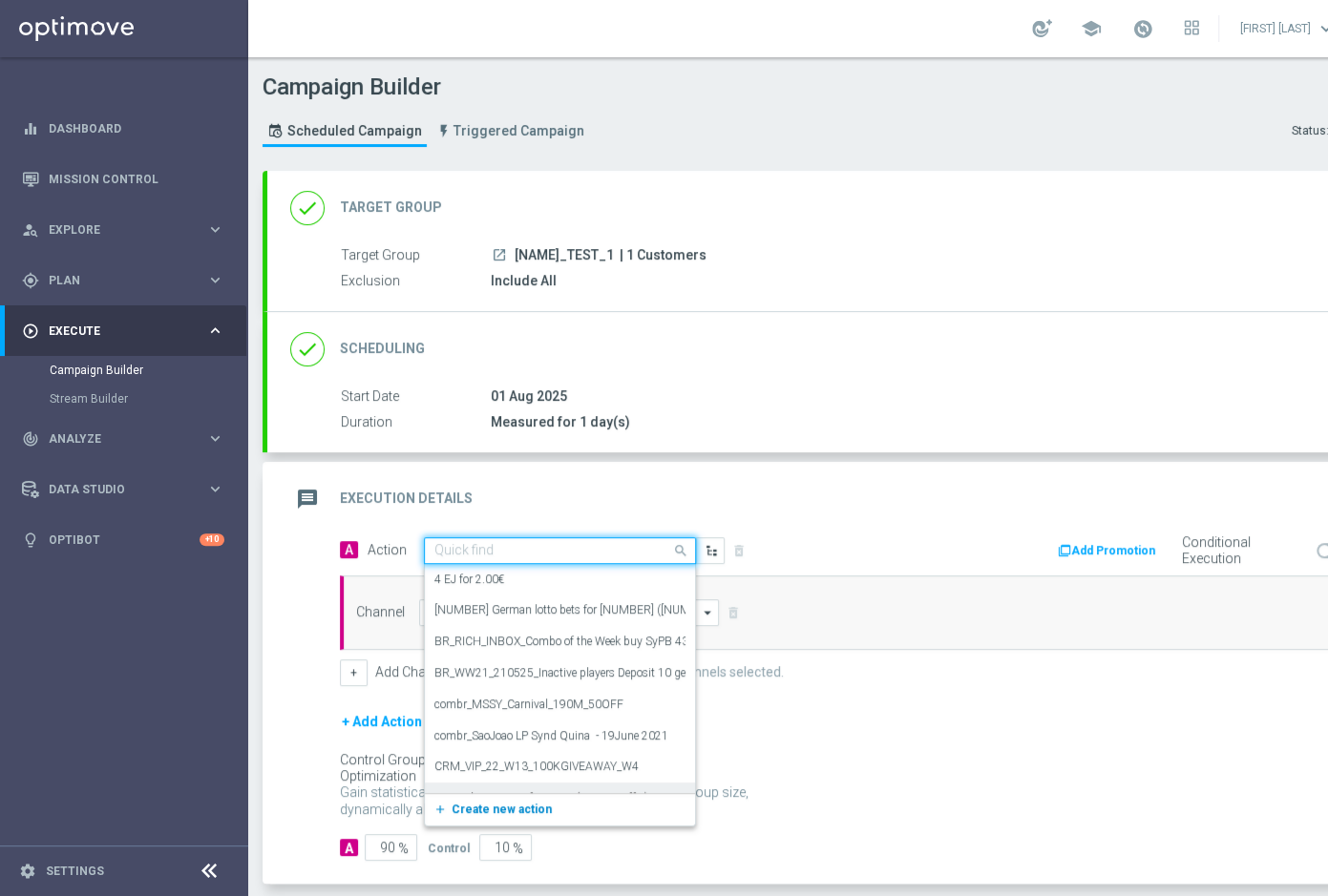 click on "Create new action" at bounding box center (501, 809) 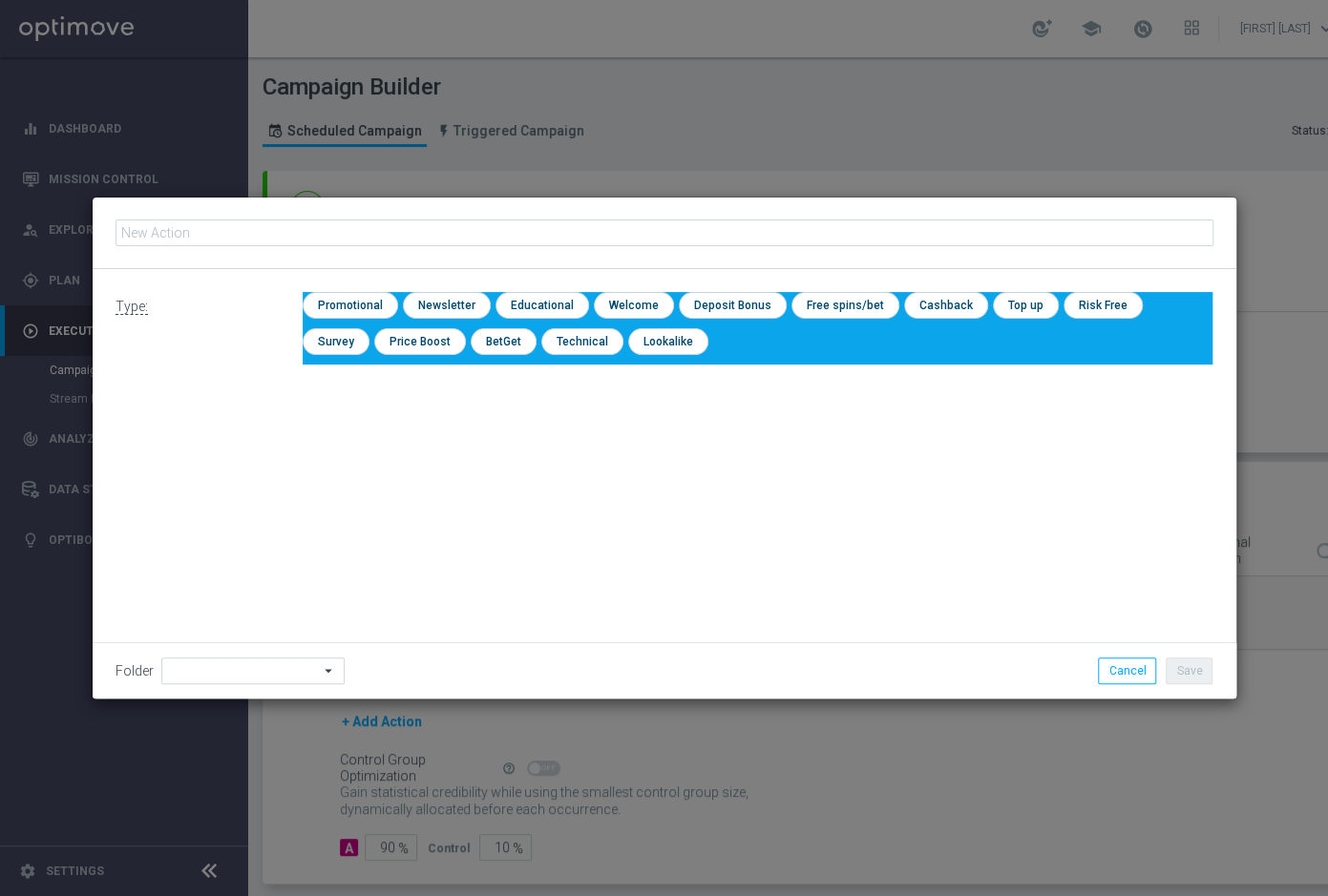 type on "en_GB__DIANA_Test_2" 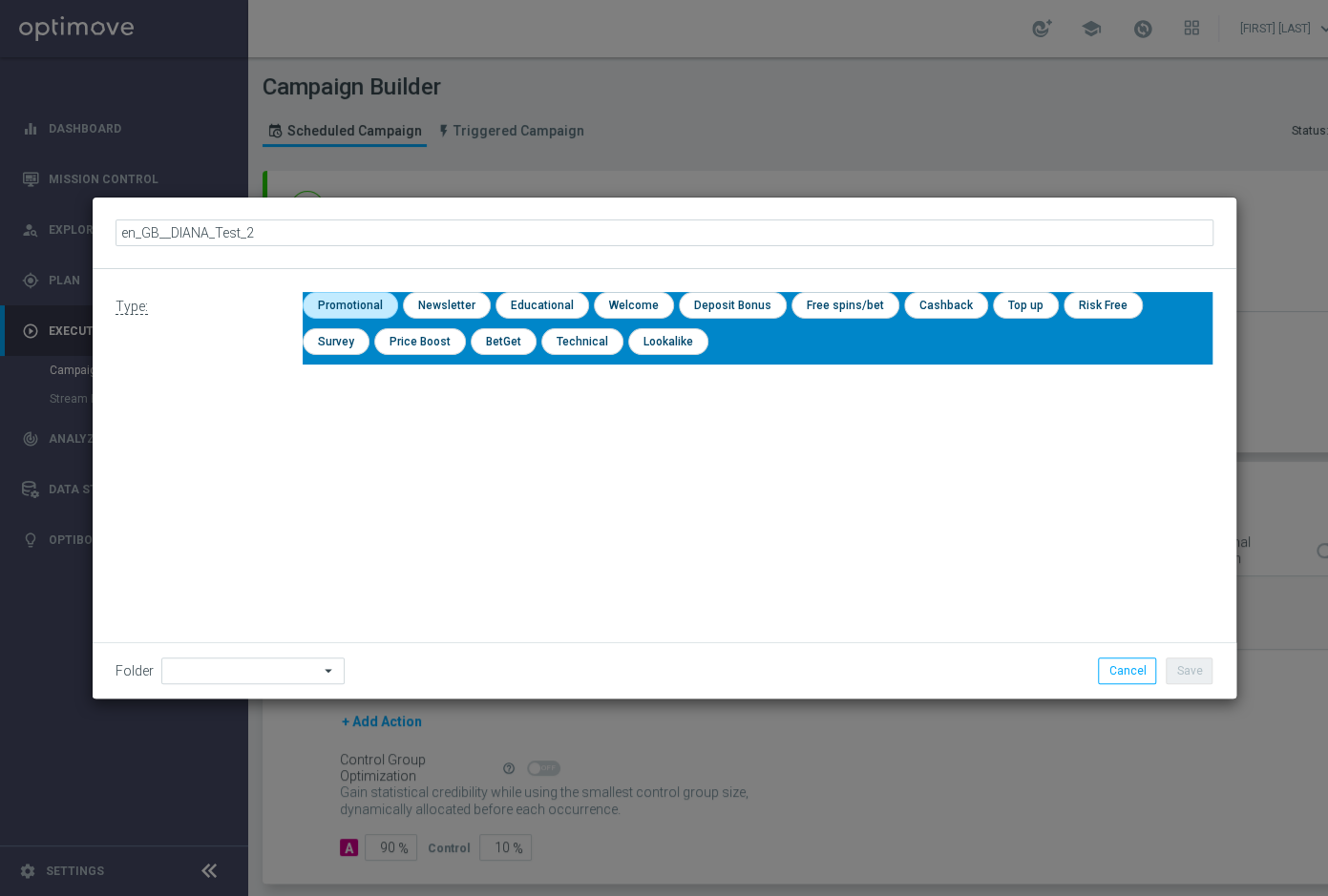 click 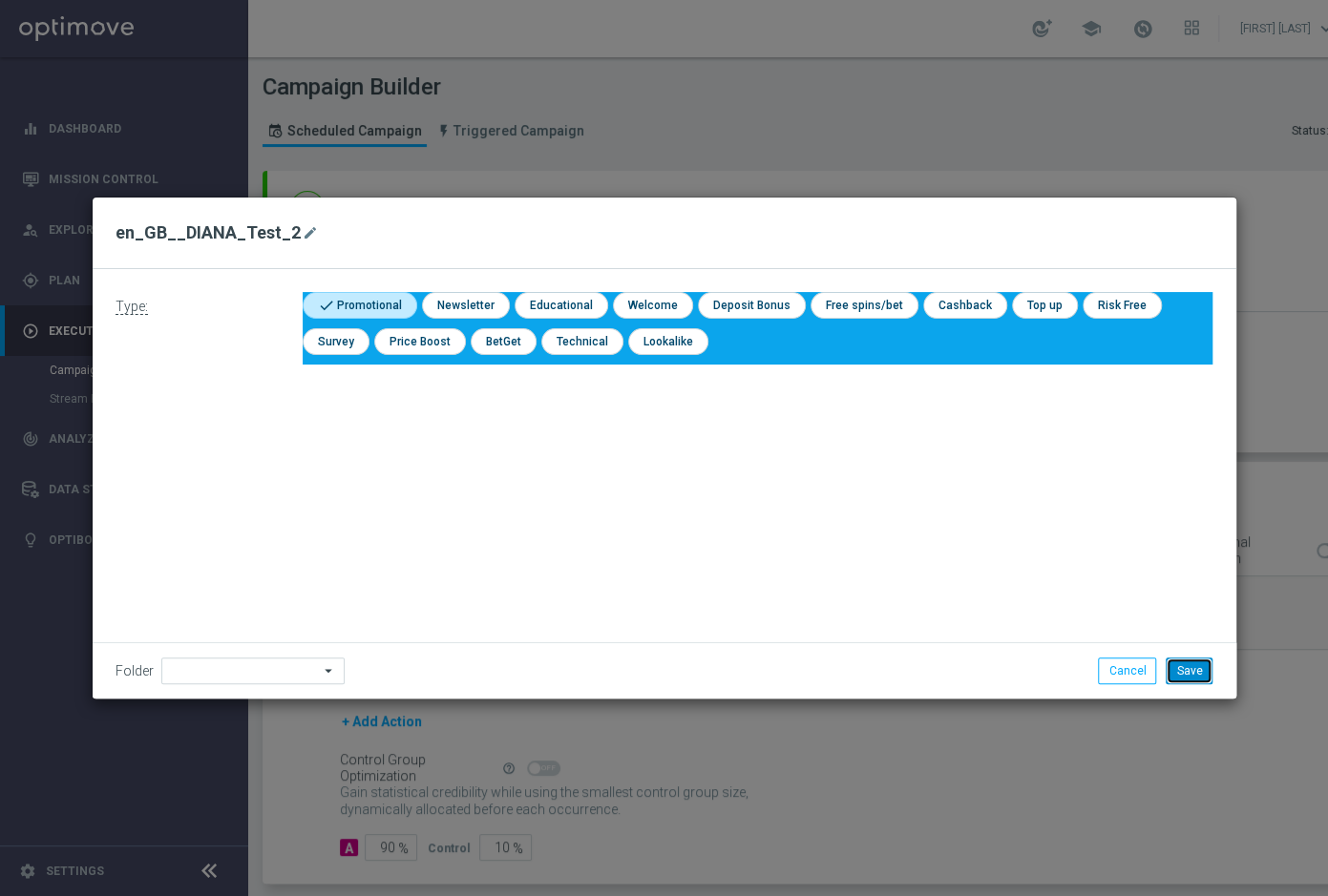 click on "Save" 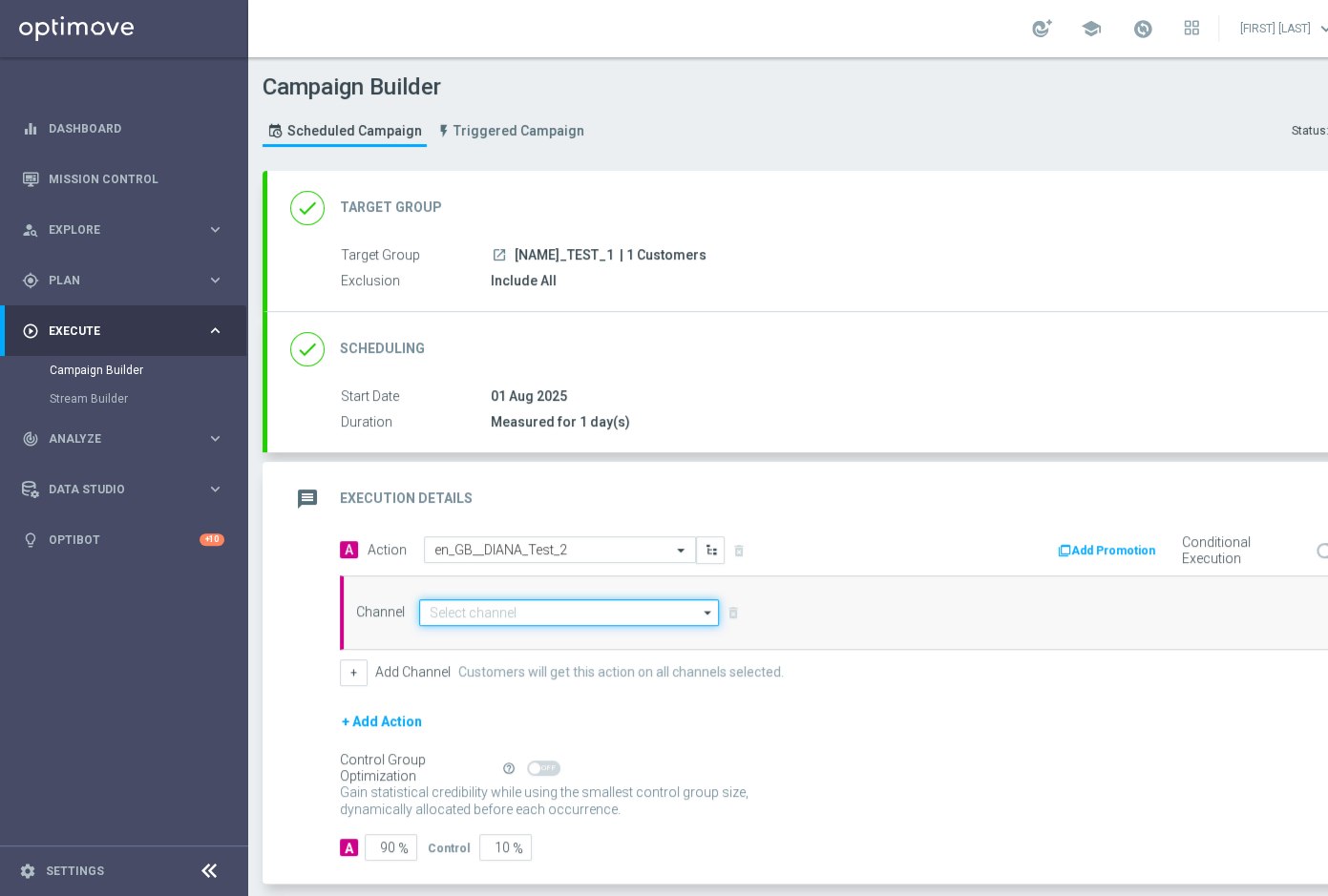 click 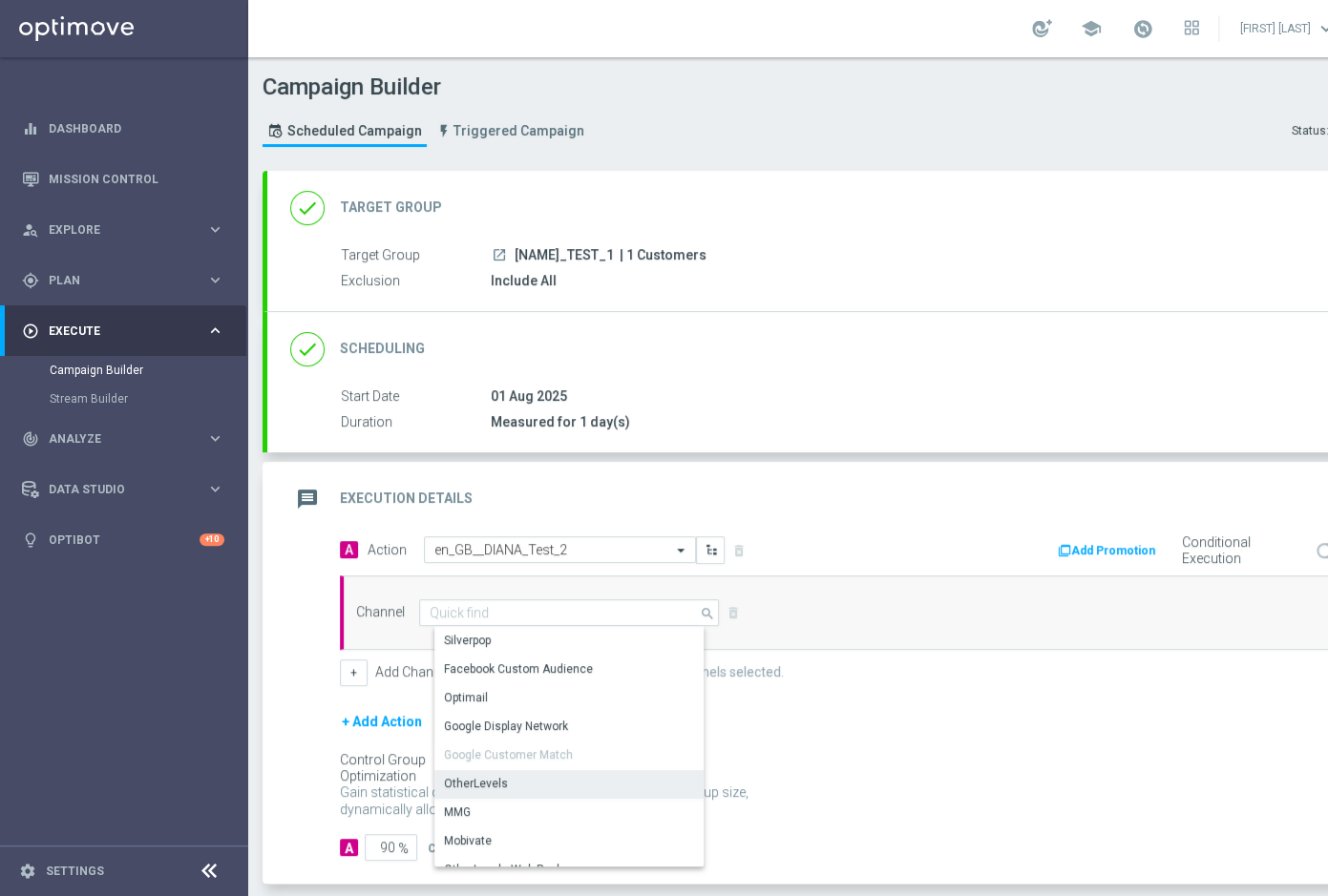 click on "OtherLevels" 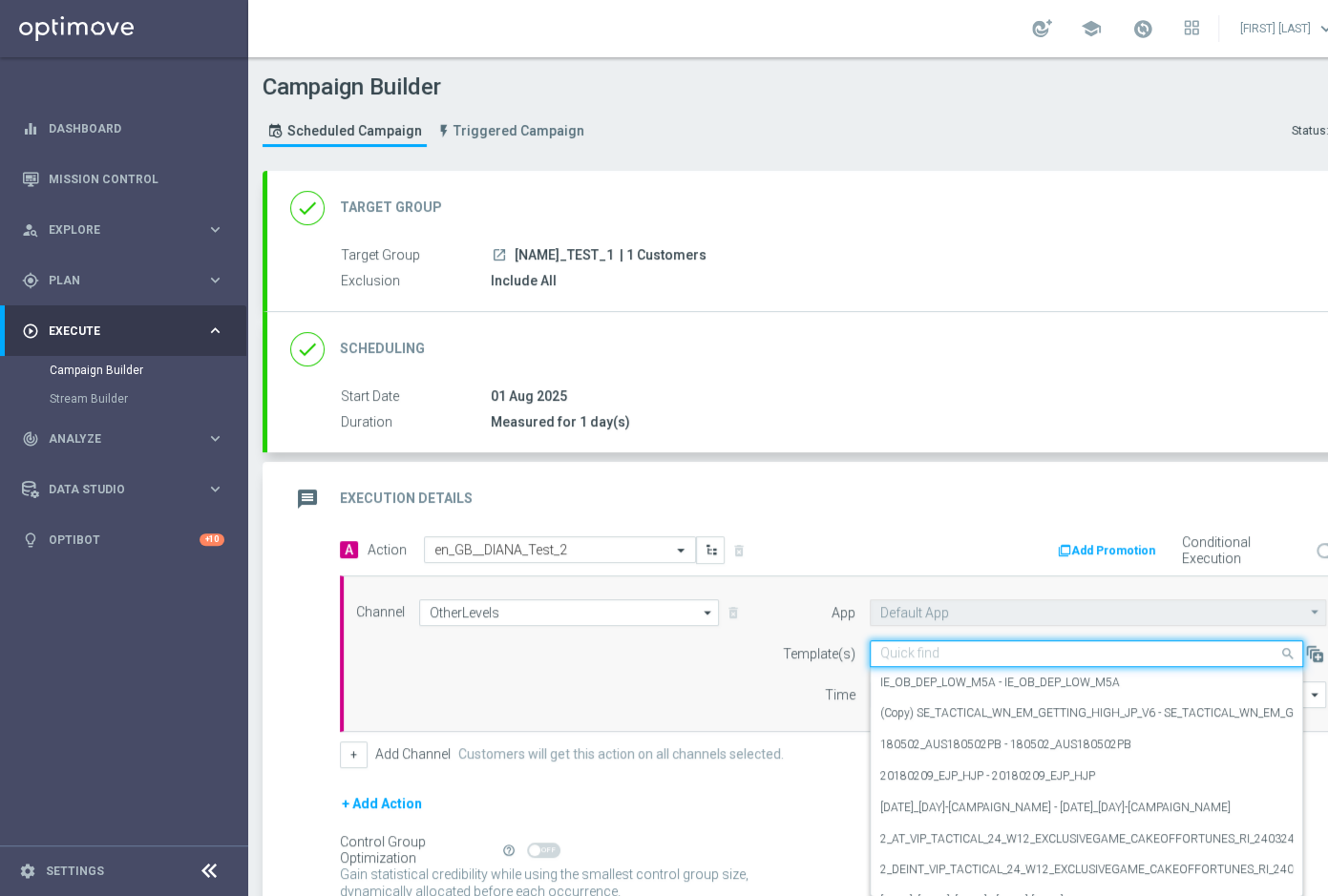 click 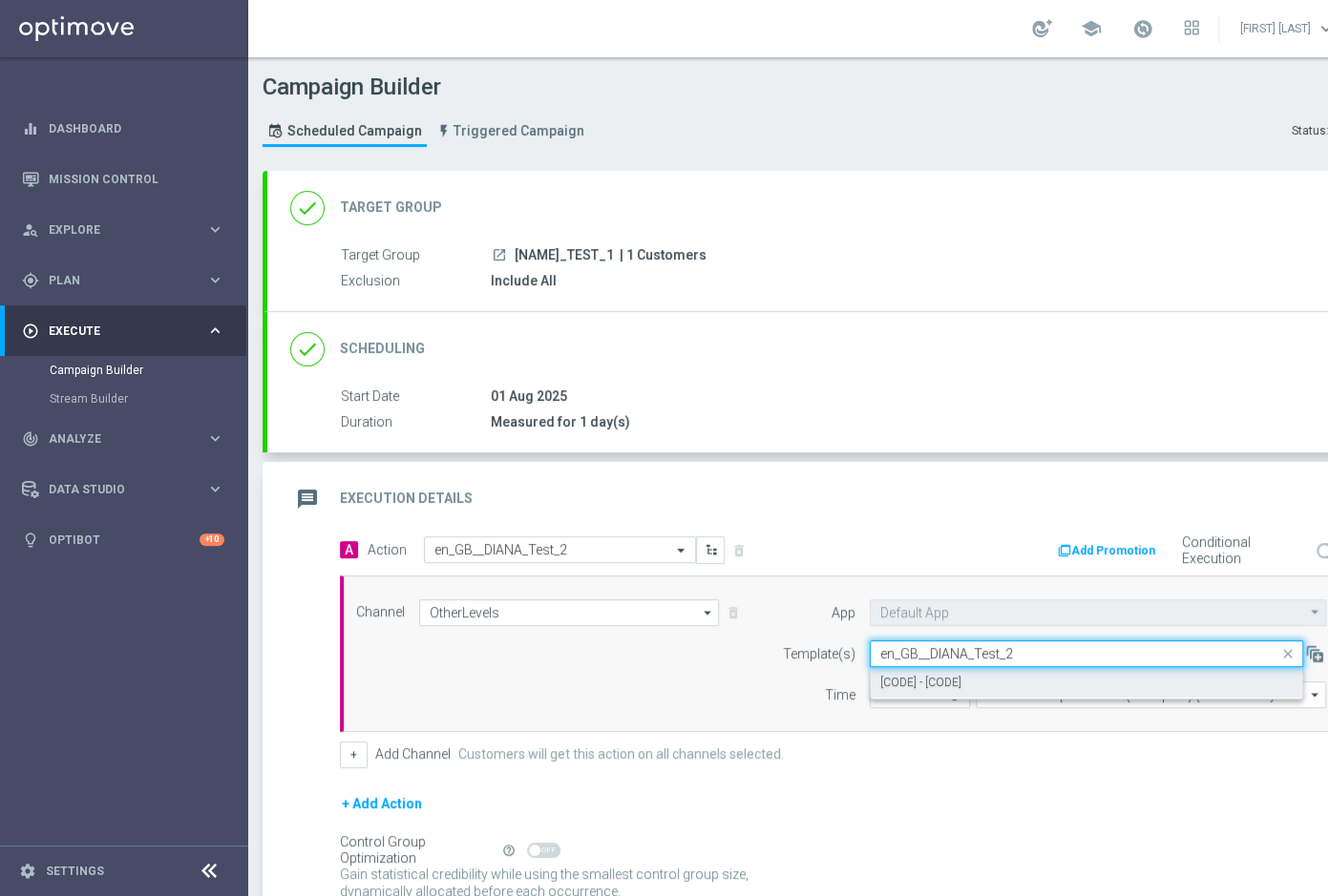click on "[CODE] - [CODE]" at bounding box center (1086, 682) 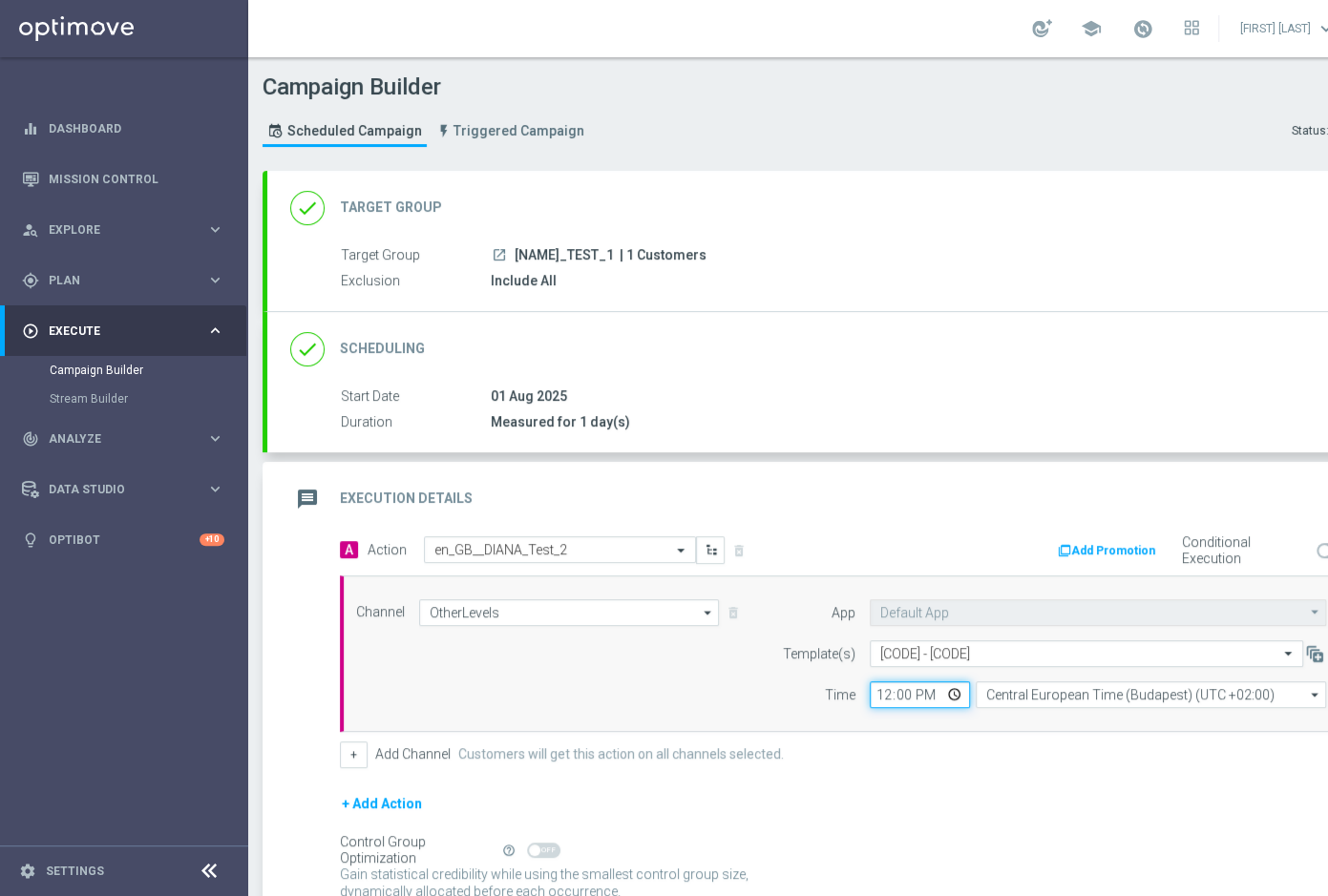 click on "12:00" 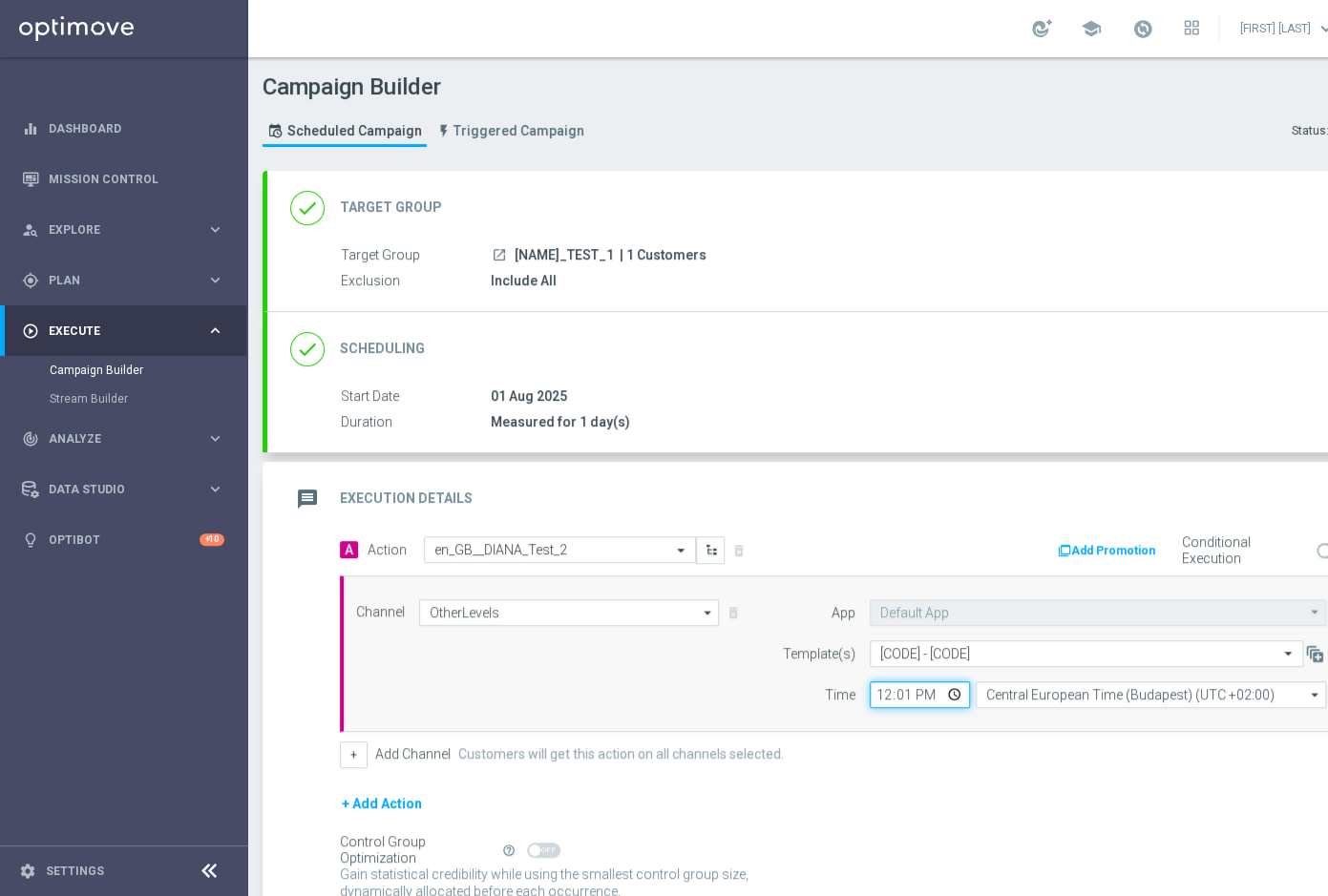 type on "12:10" 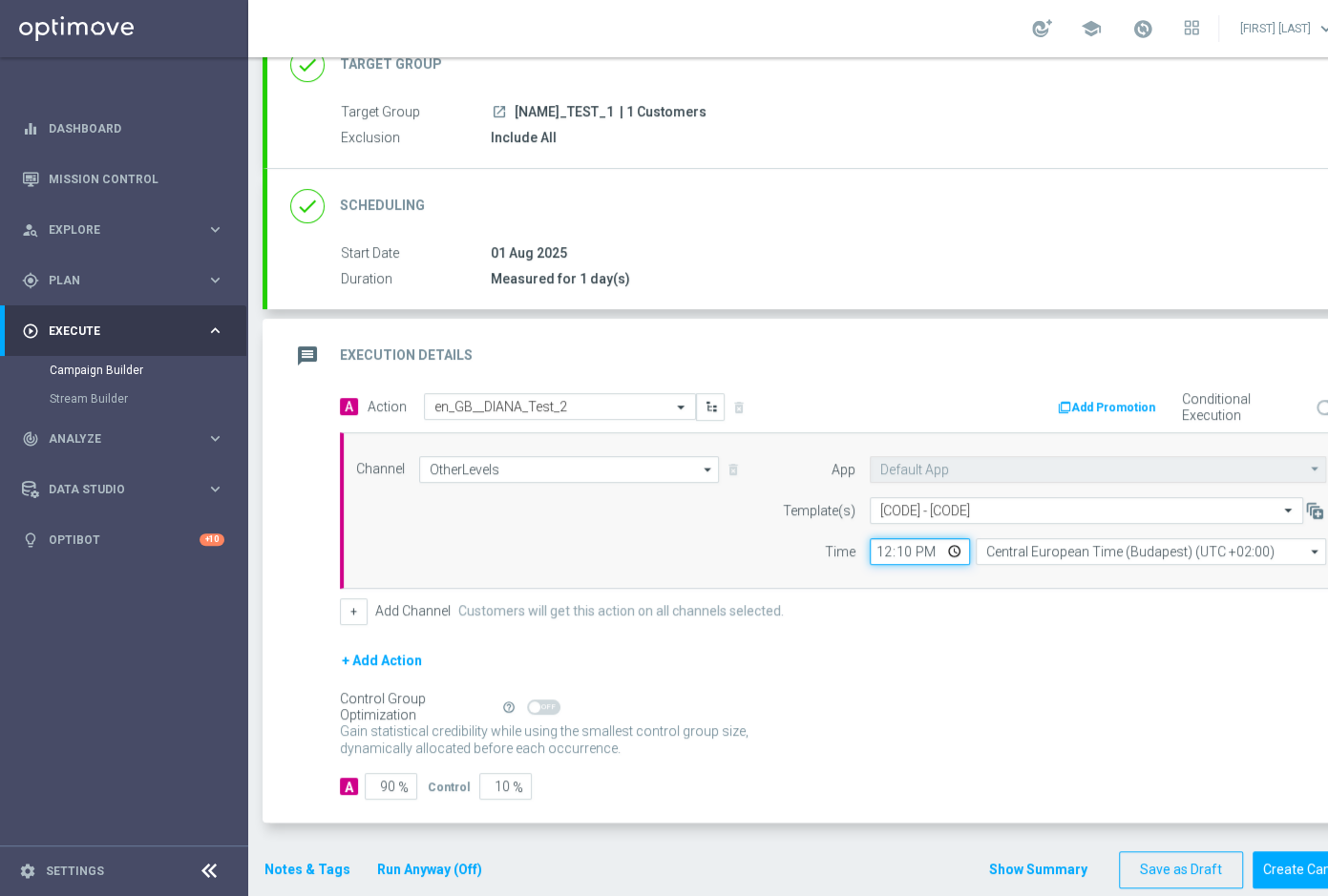 scroll, scrollTop: 168, scrollLeft: 0, axis: vertical 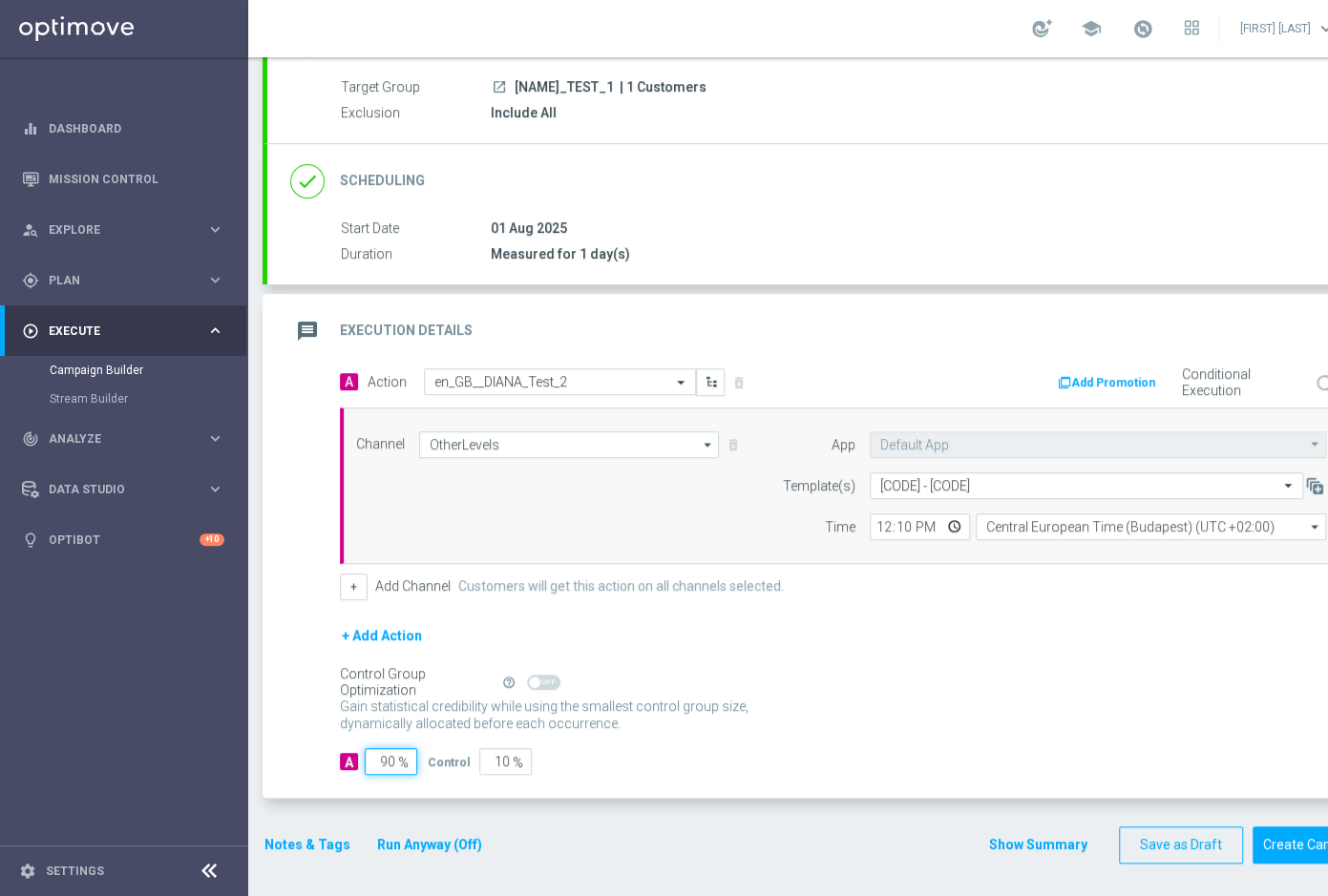 click on "90" 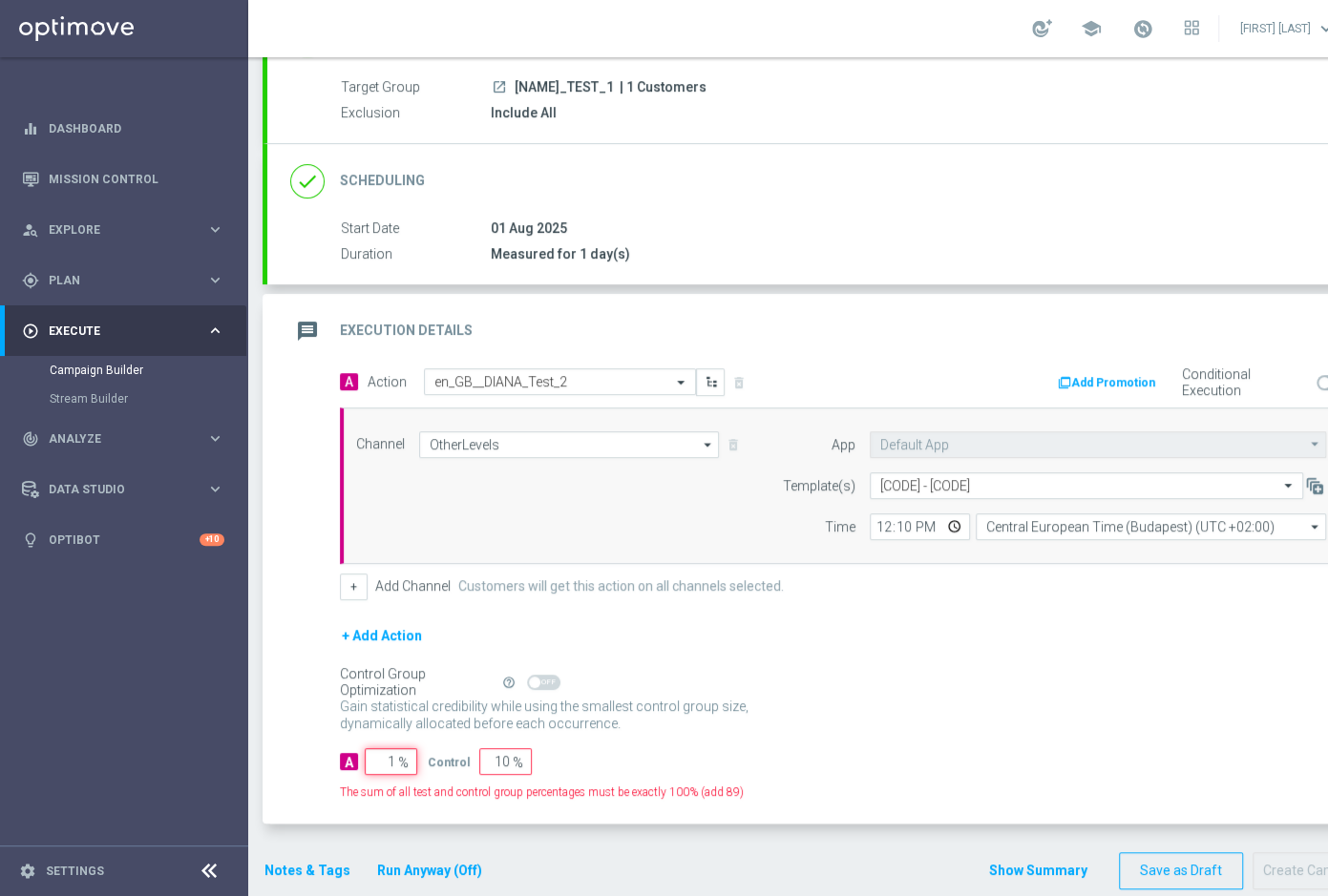 type on "99" 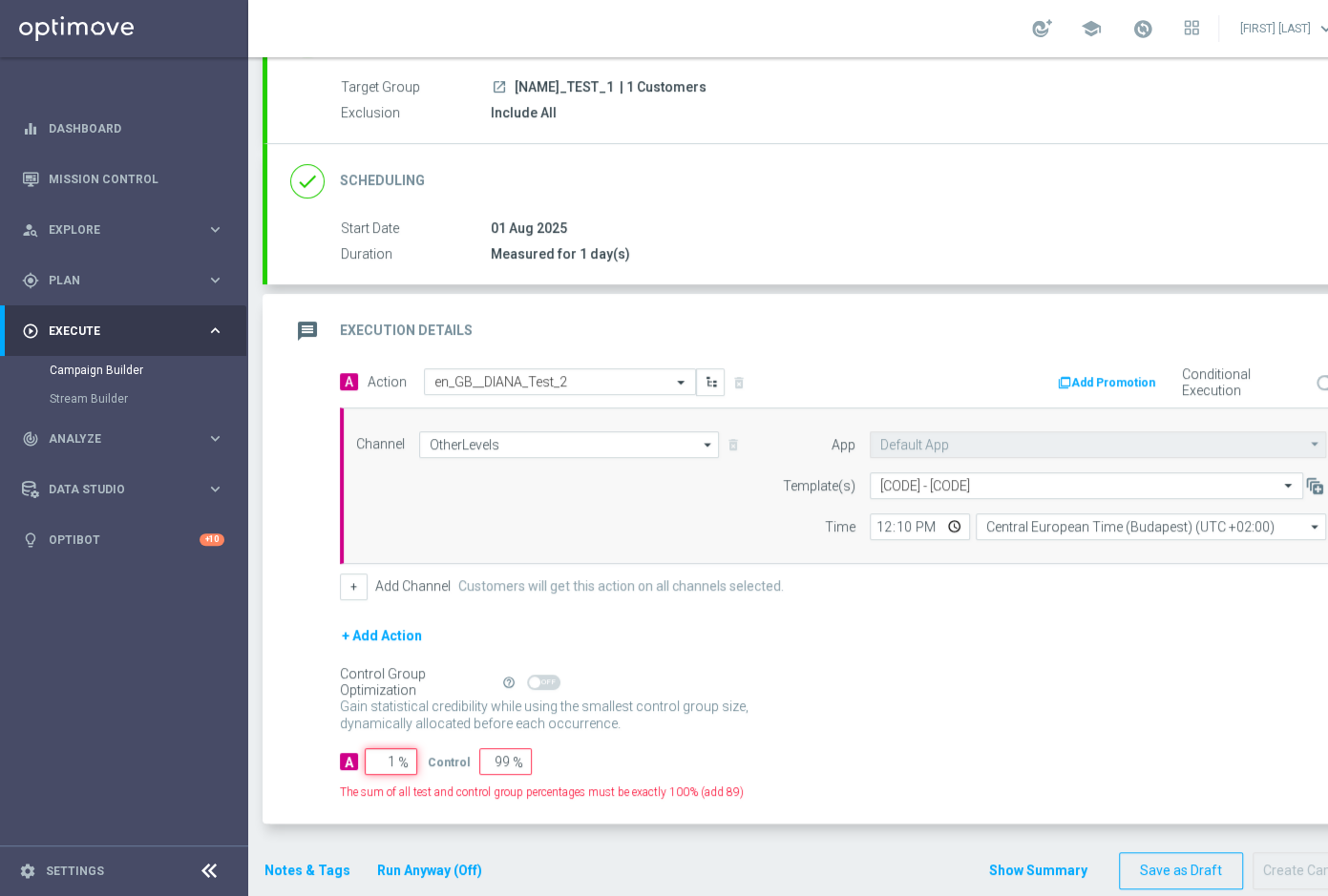 type on "10" 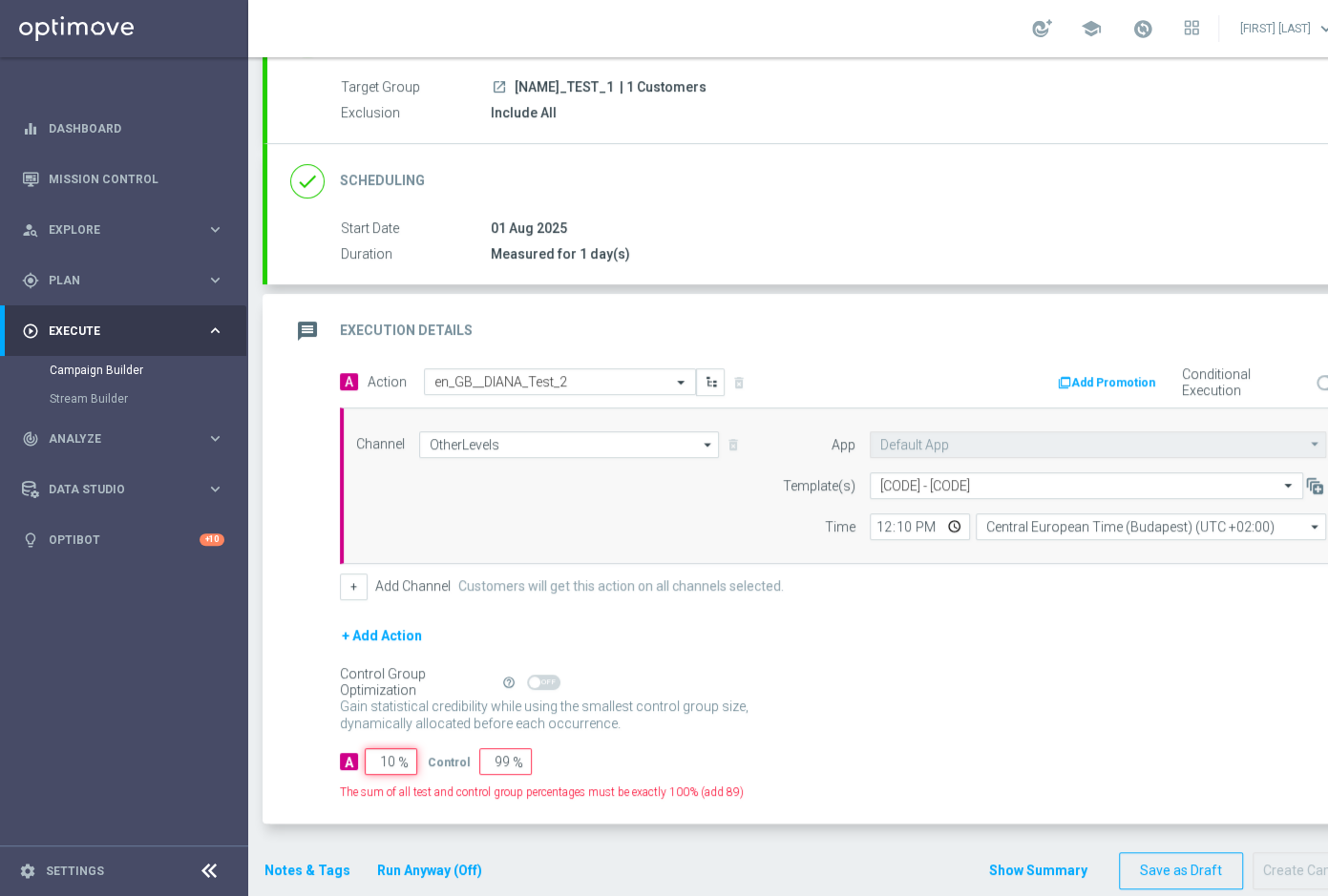 type on "90" 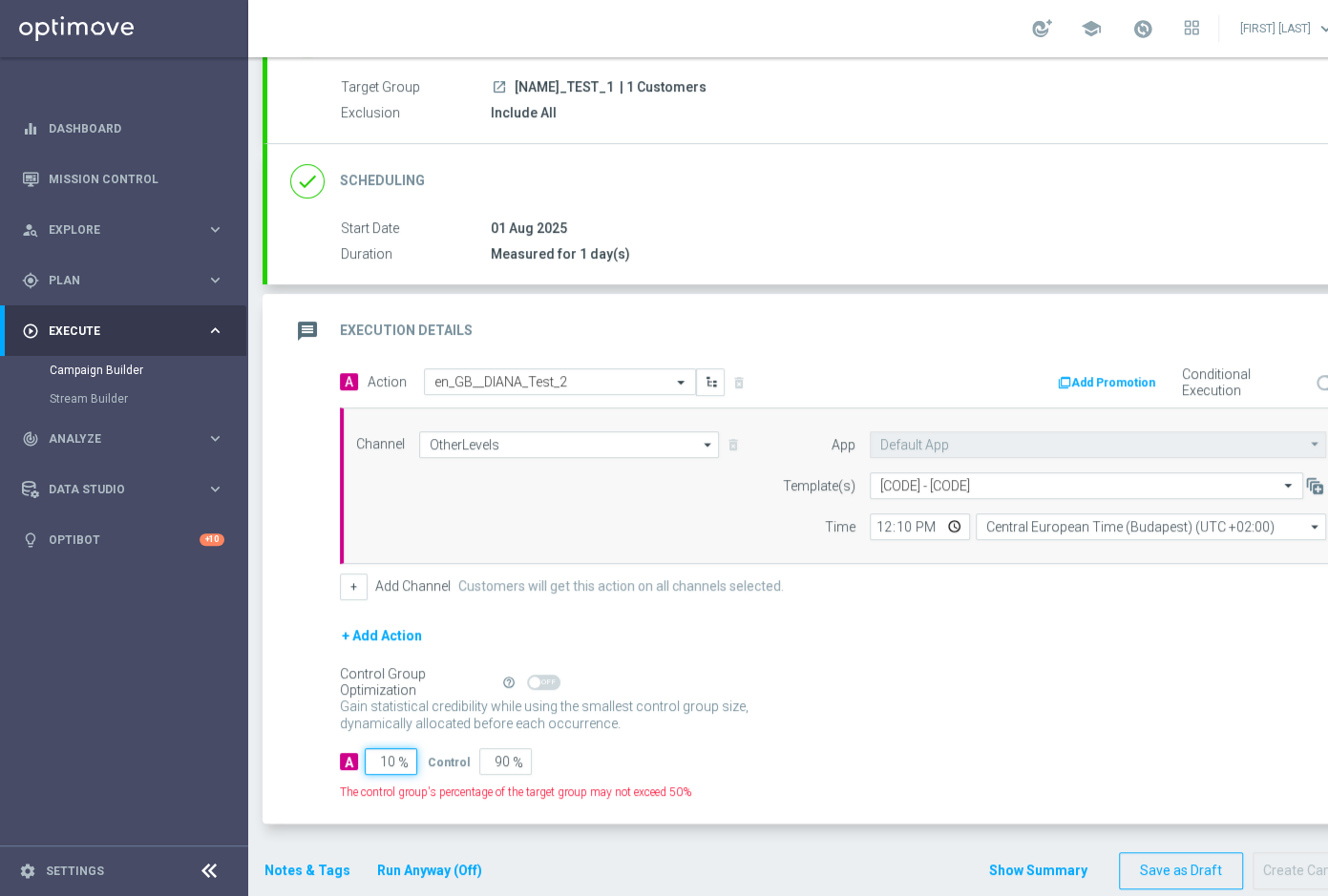 type on "100" 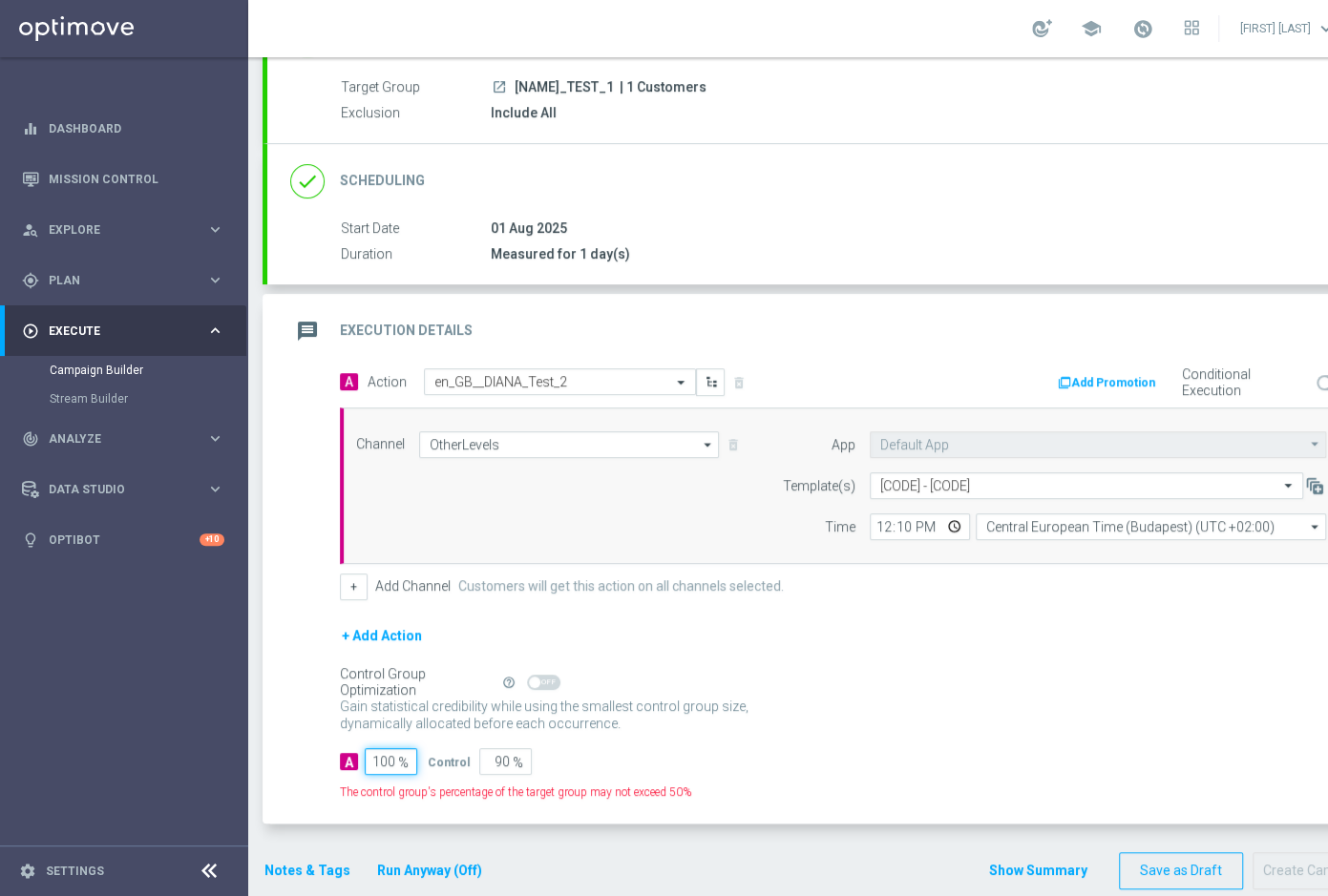 type on "0" 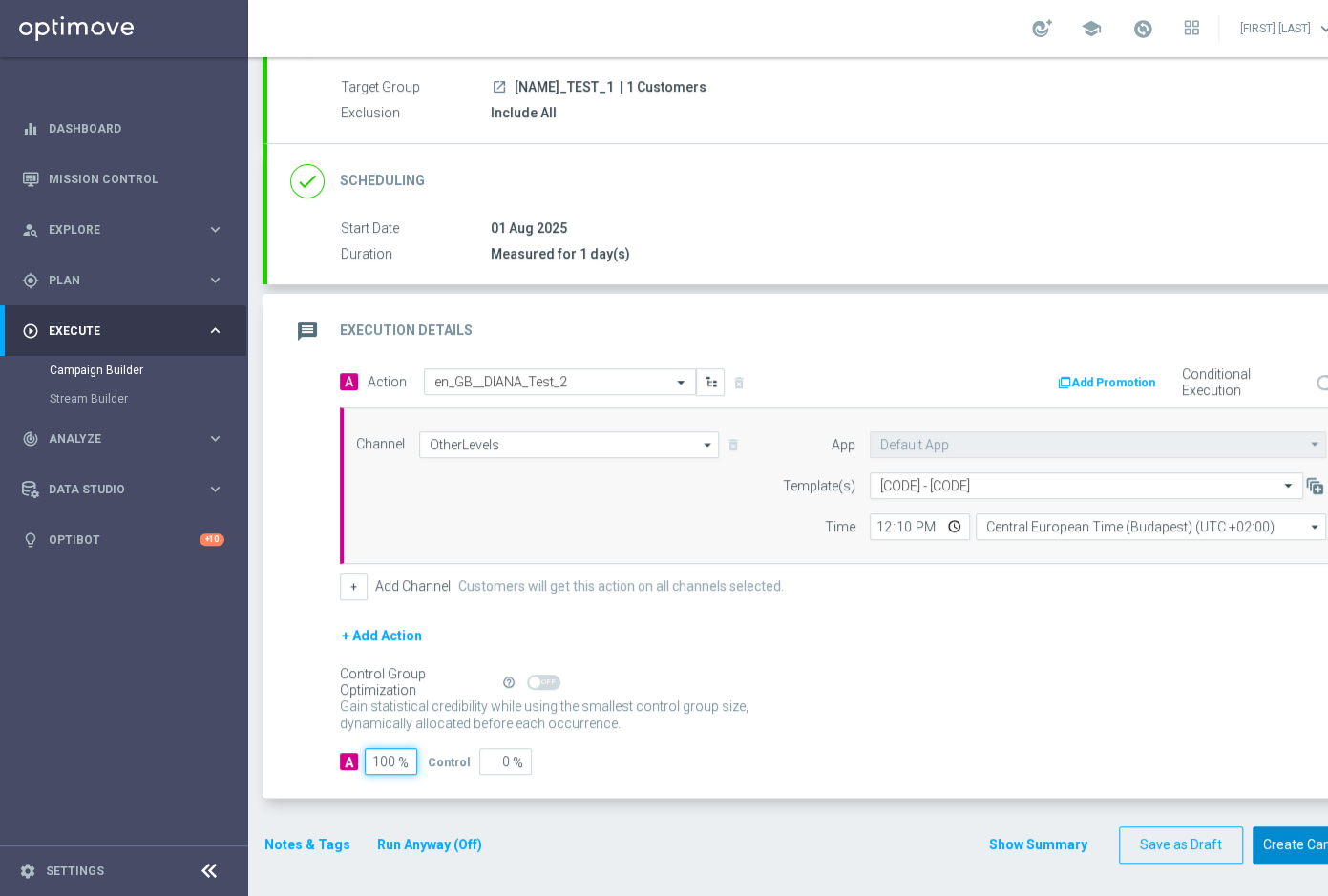type on "100" 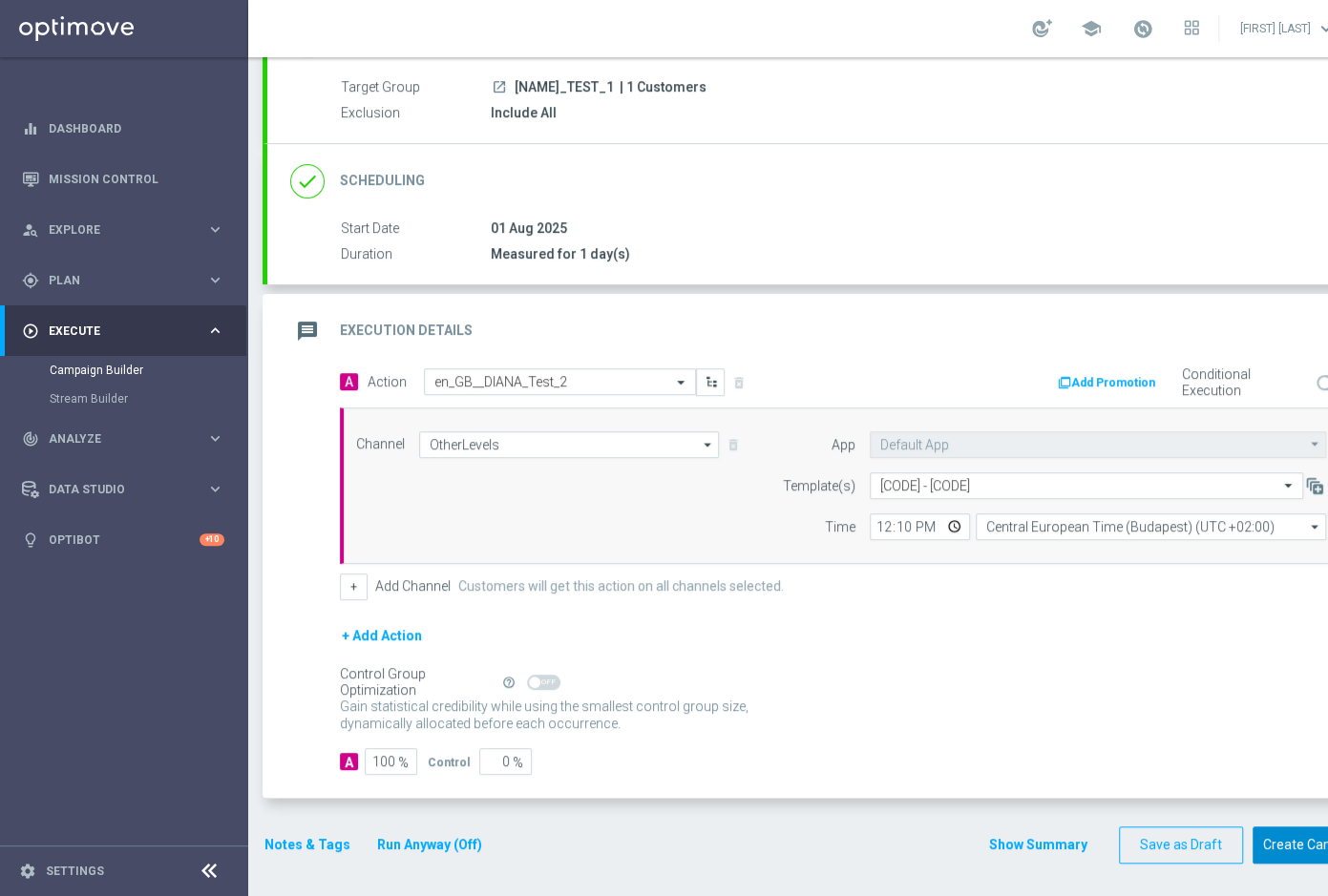 click on "Create Campaign" 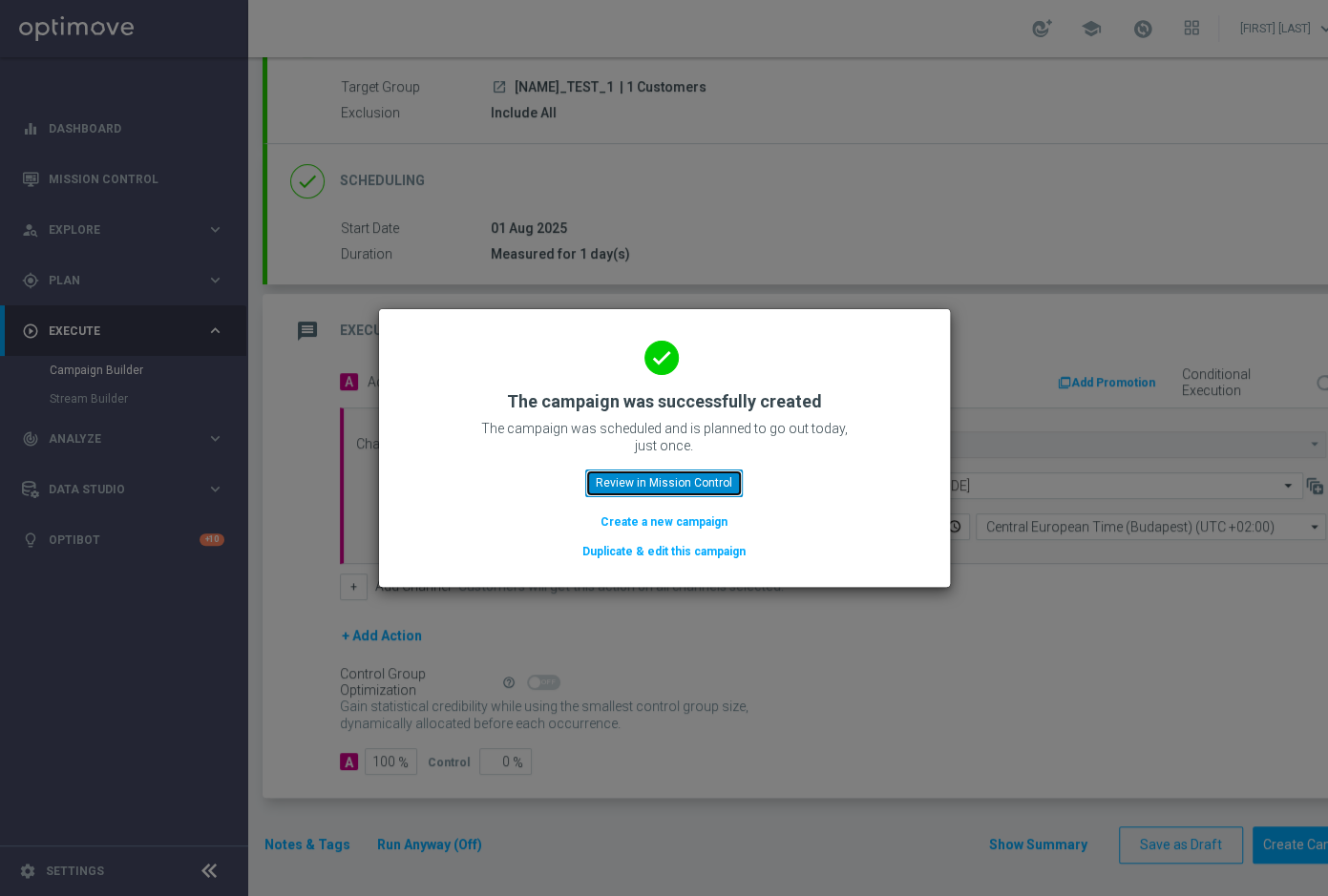 click on "Review in Mission Control" 